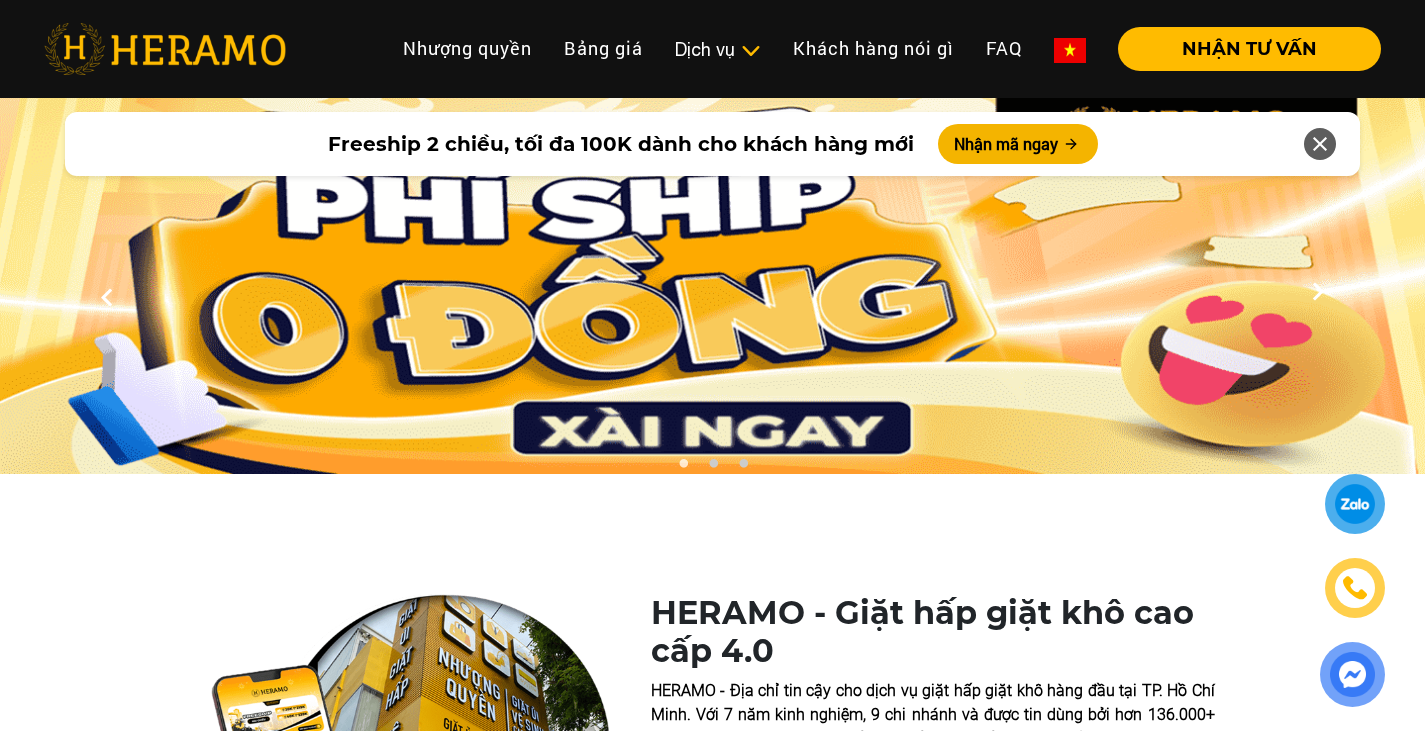 scroll, scrollTop: 300, scrollLeft: 0, axis: vertical 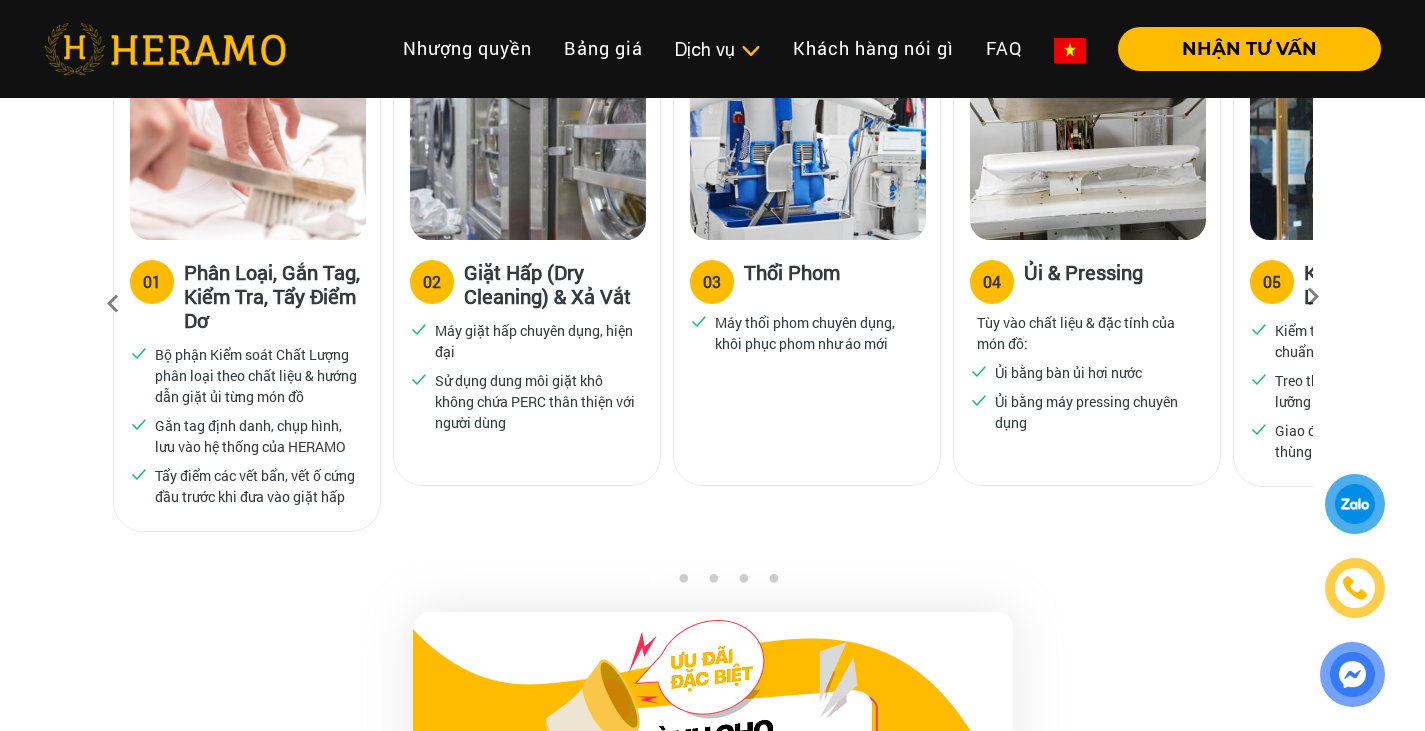 click at bounding box center (1313, 303) 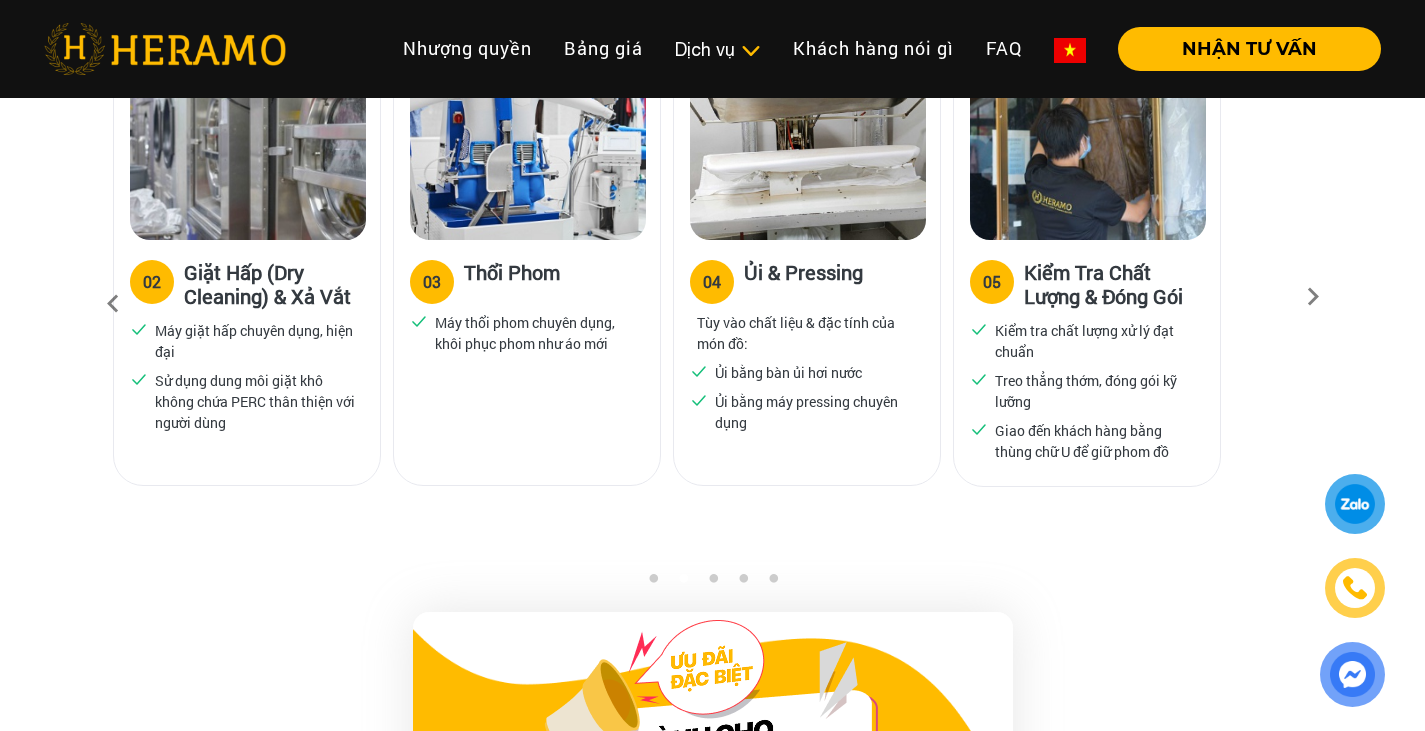 click at bounding box center (1313, 303) 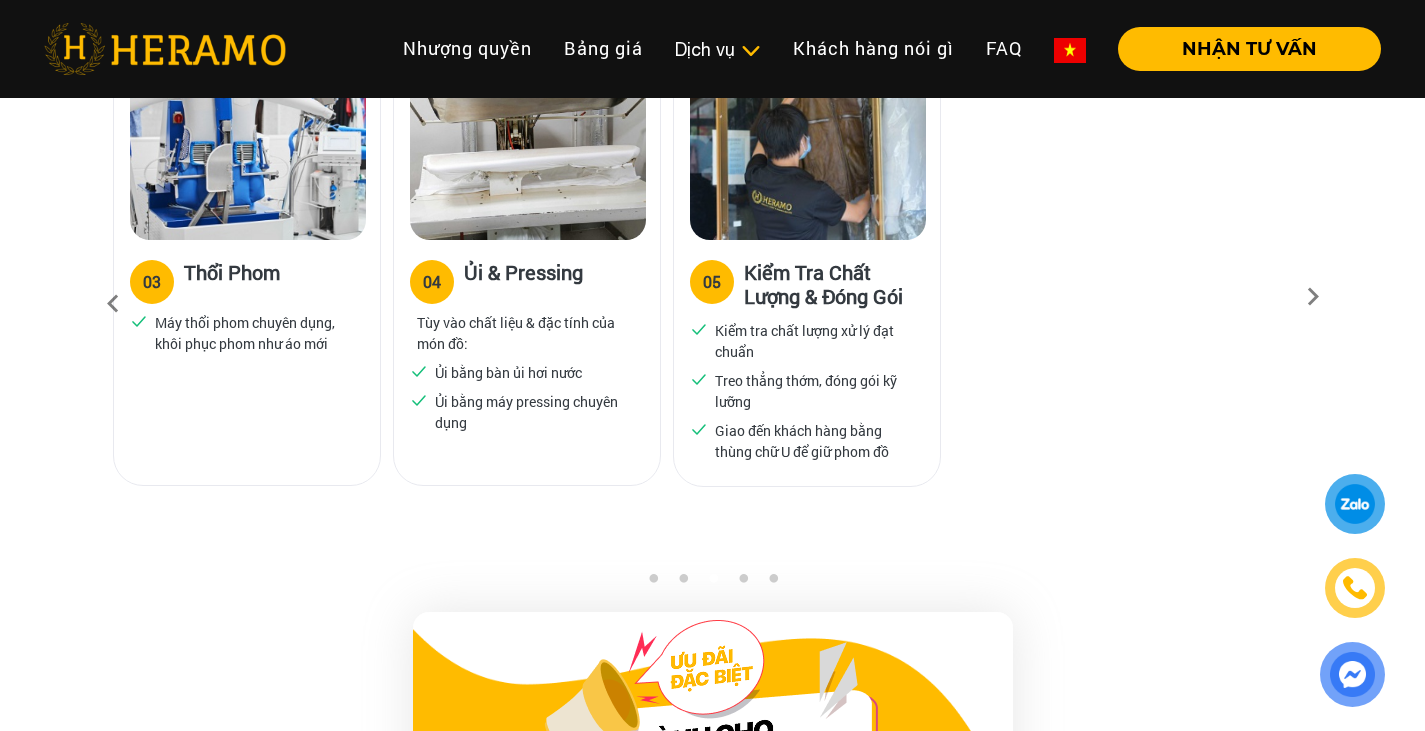 click at bounding box center [1313, 303] 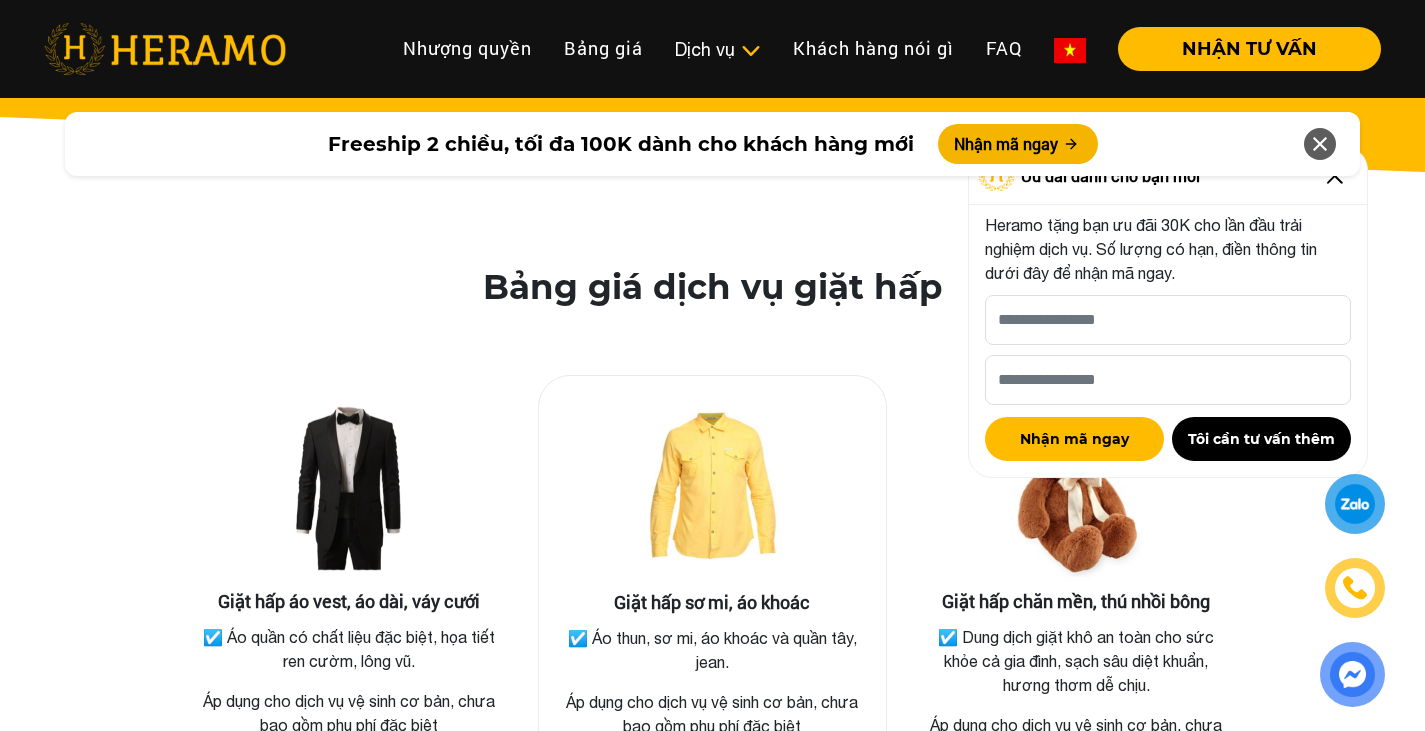 scroll, scrollTop: 3600, scrollLeft: 0, axis: vertical 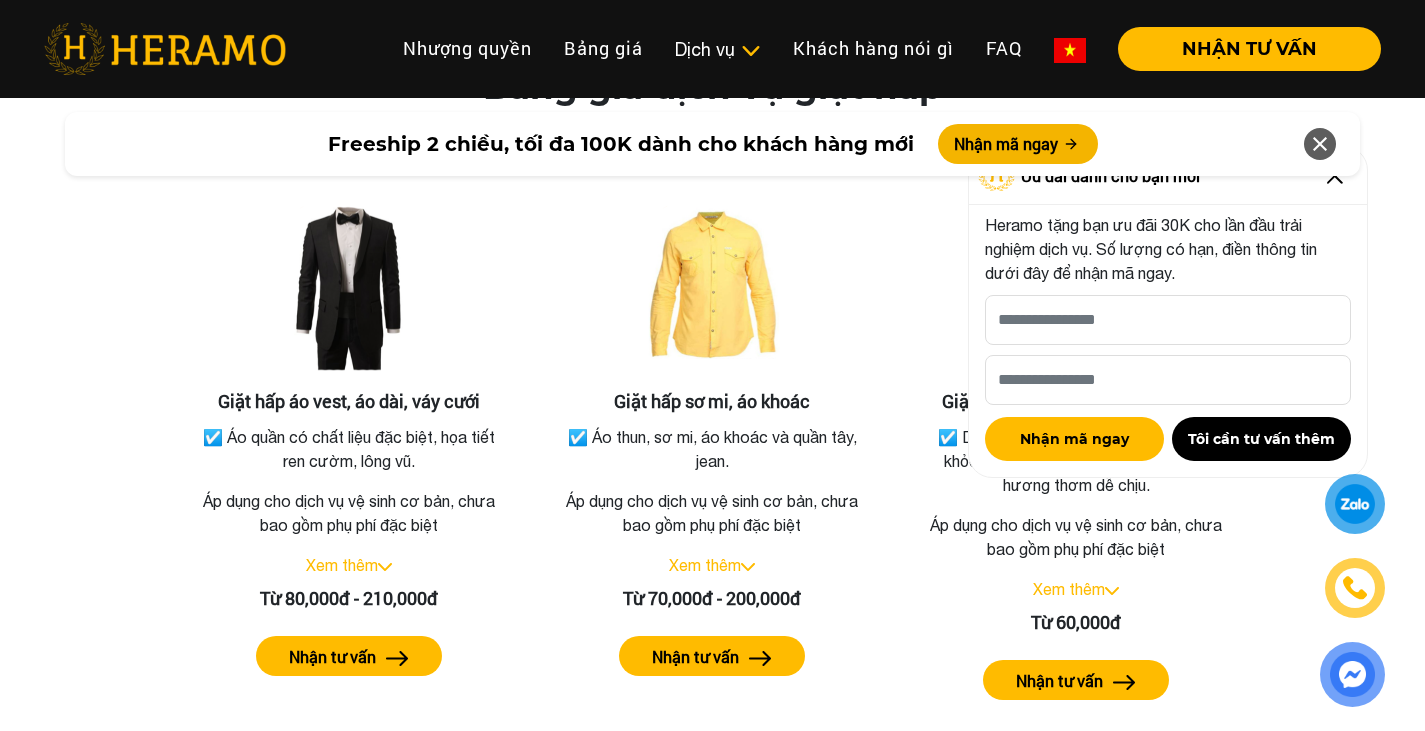click at bounding box center [1320, 144] 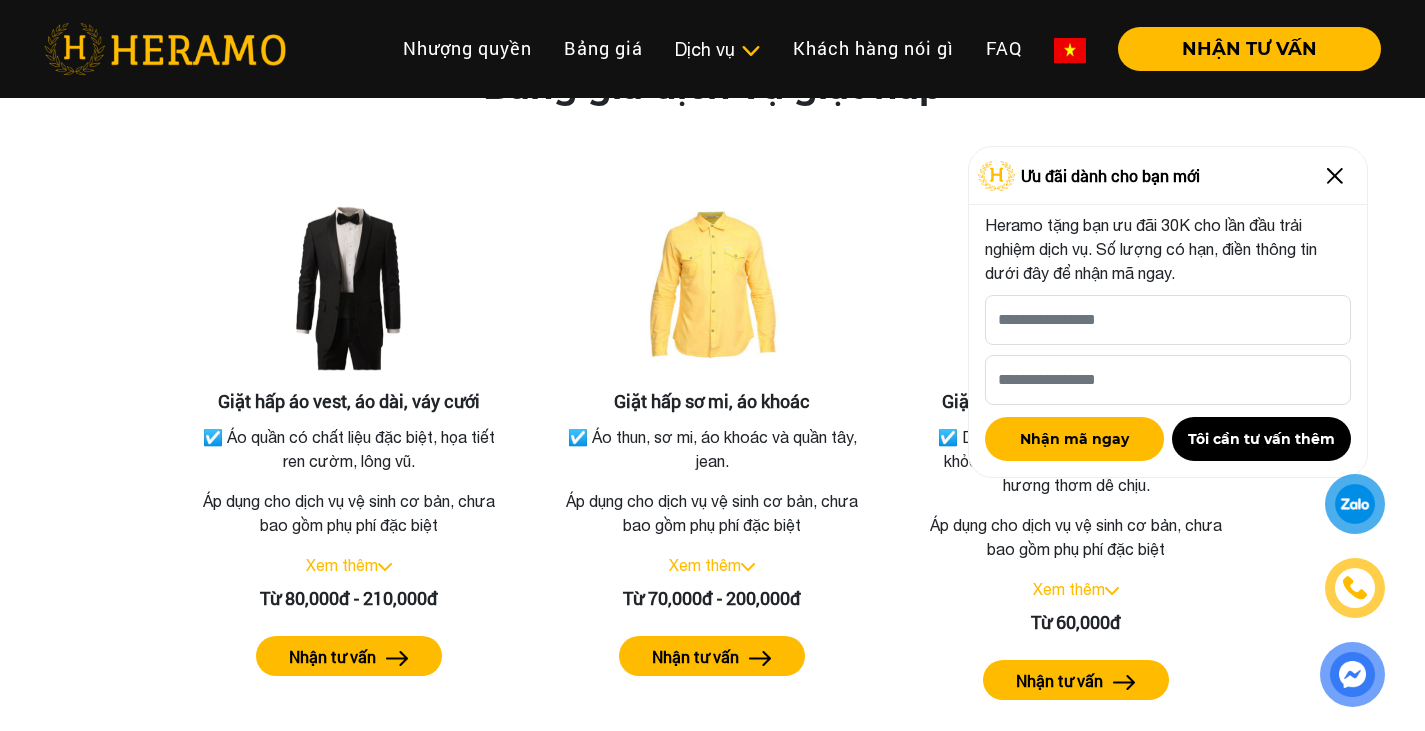 click at bounding box center [1335, 176] 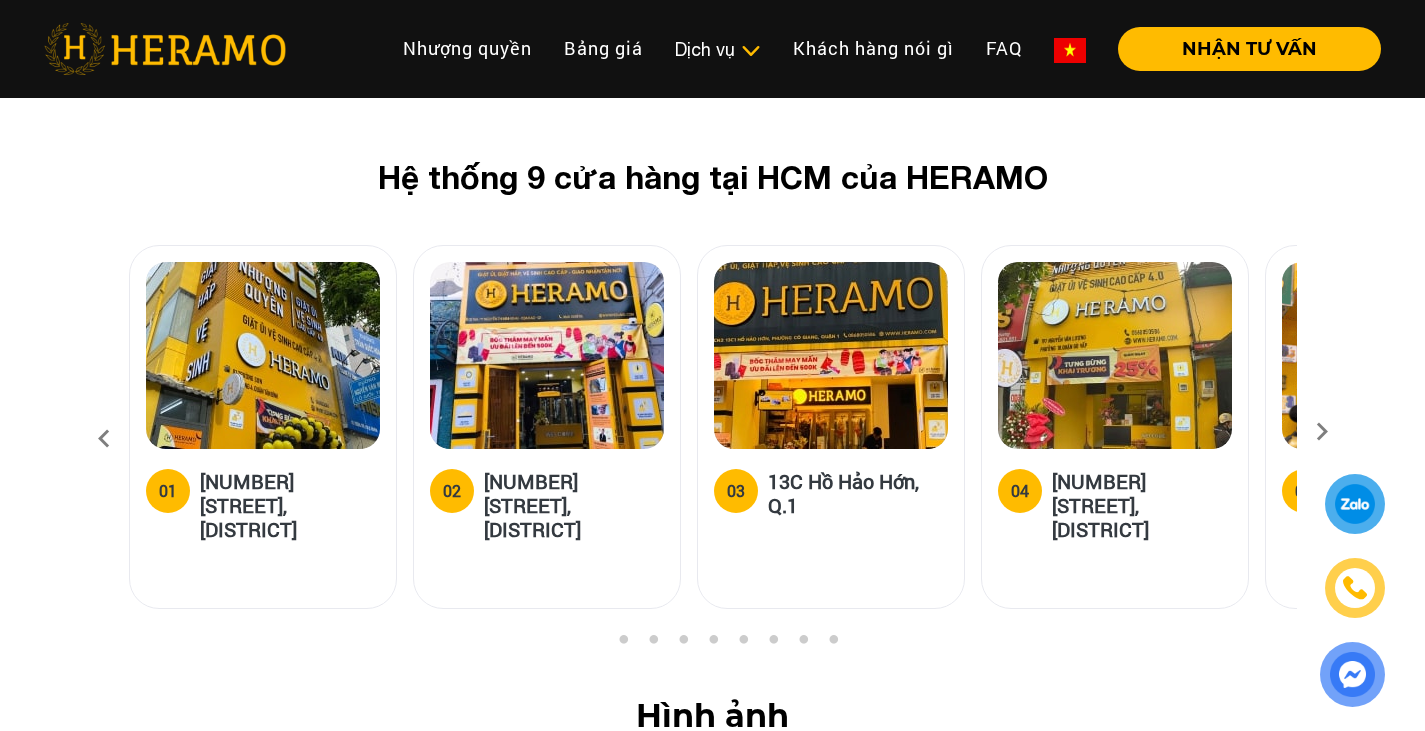 scroll, scrollTop: 7600, scrollLeft: 0, axis: vertical 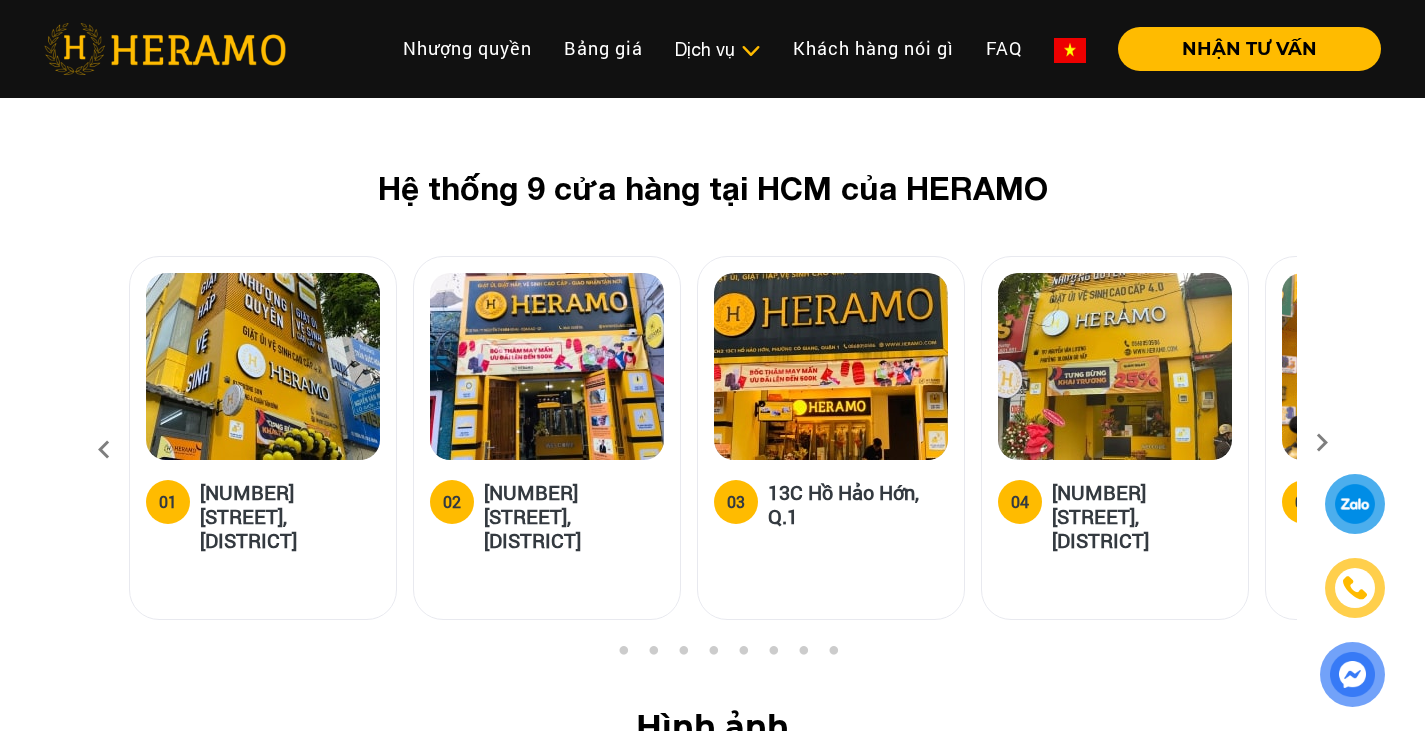 click at bounding box center (1322, 449) 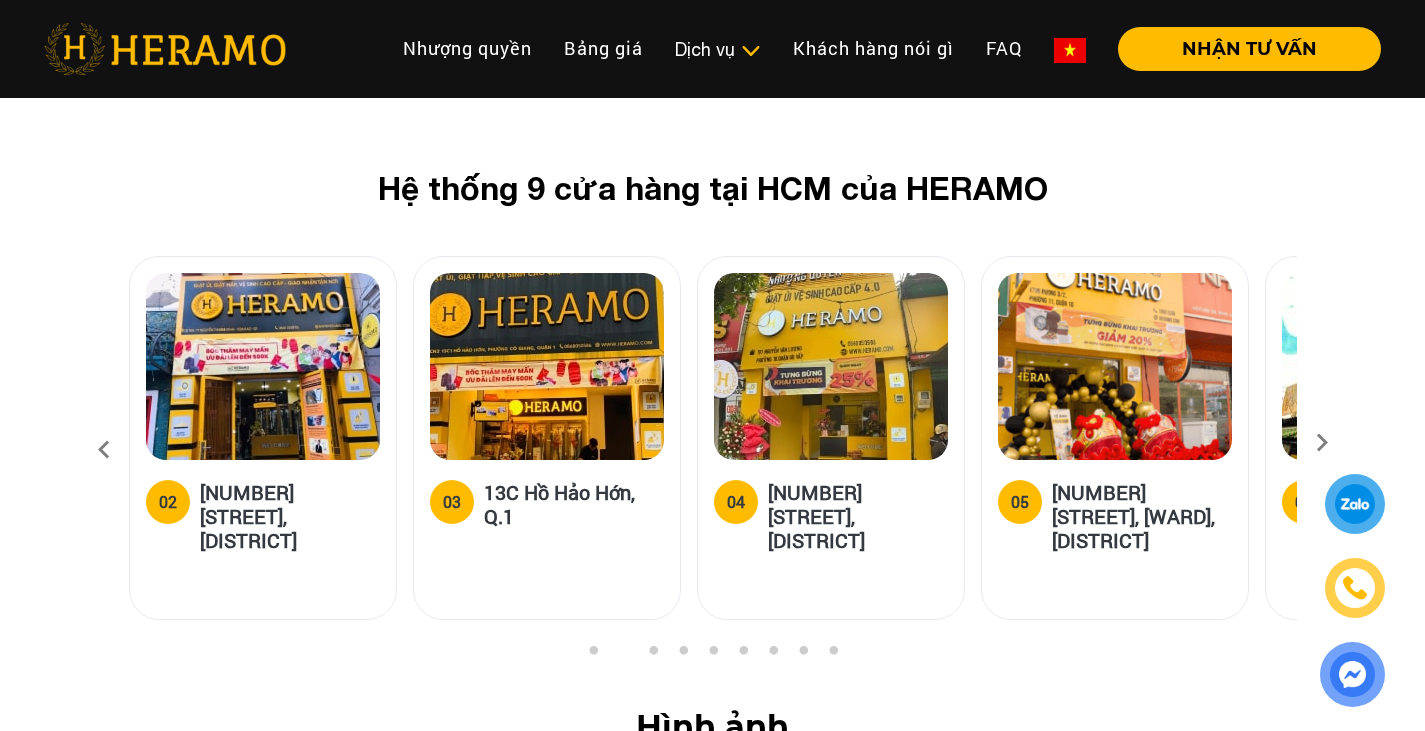 click at bounding box center [1322, 449] 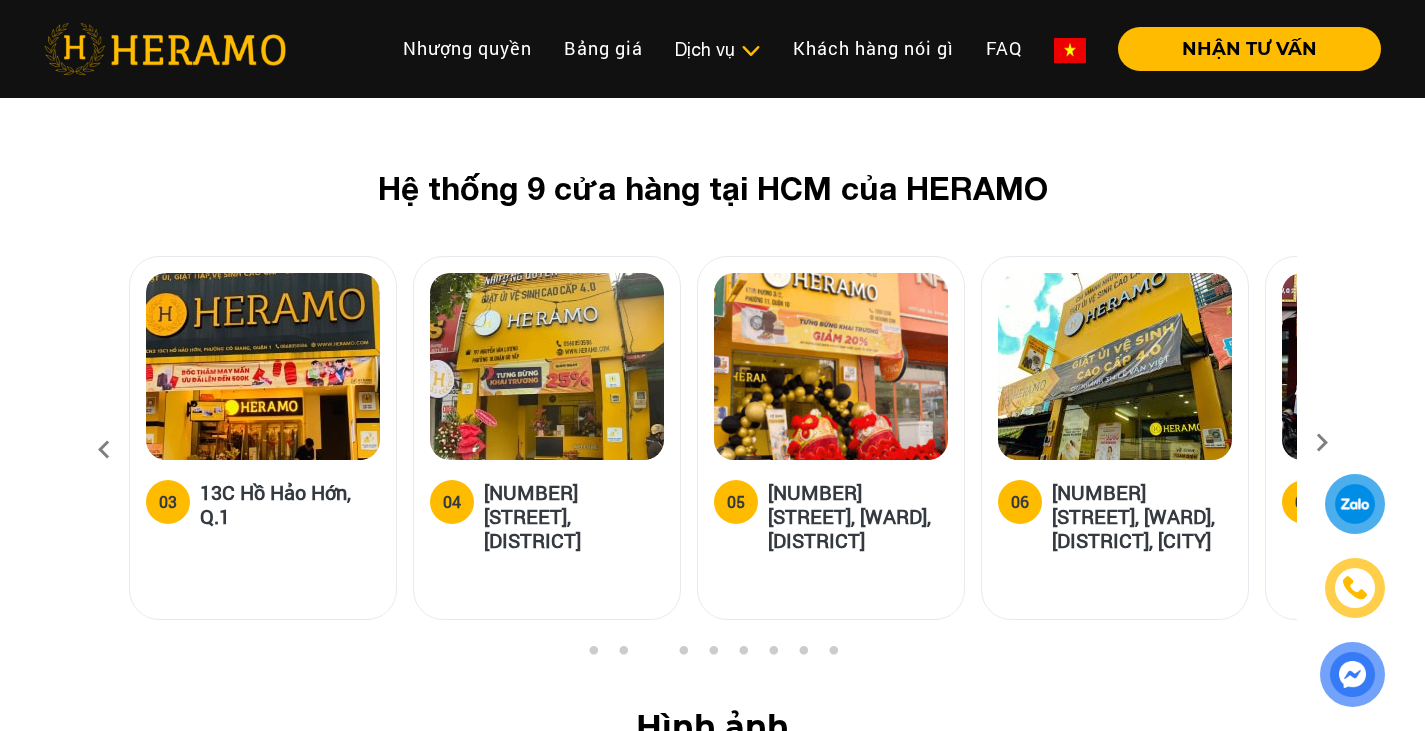 click at bounding box center [1322, 449] 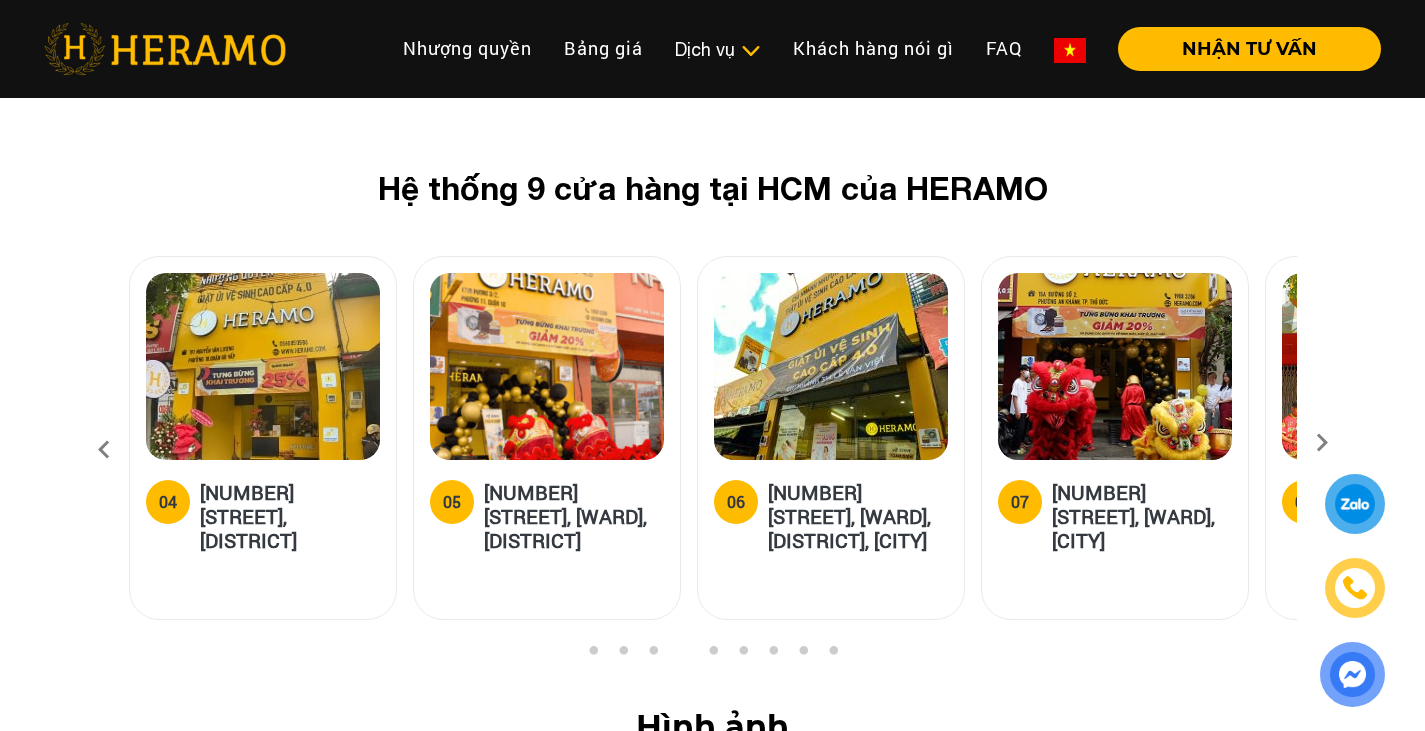 click at bounding box center [1322, 449] 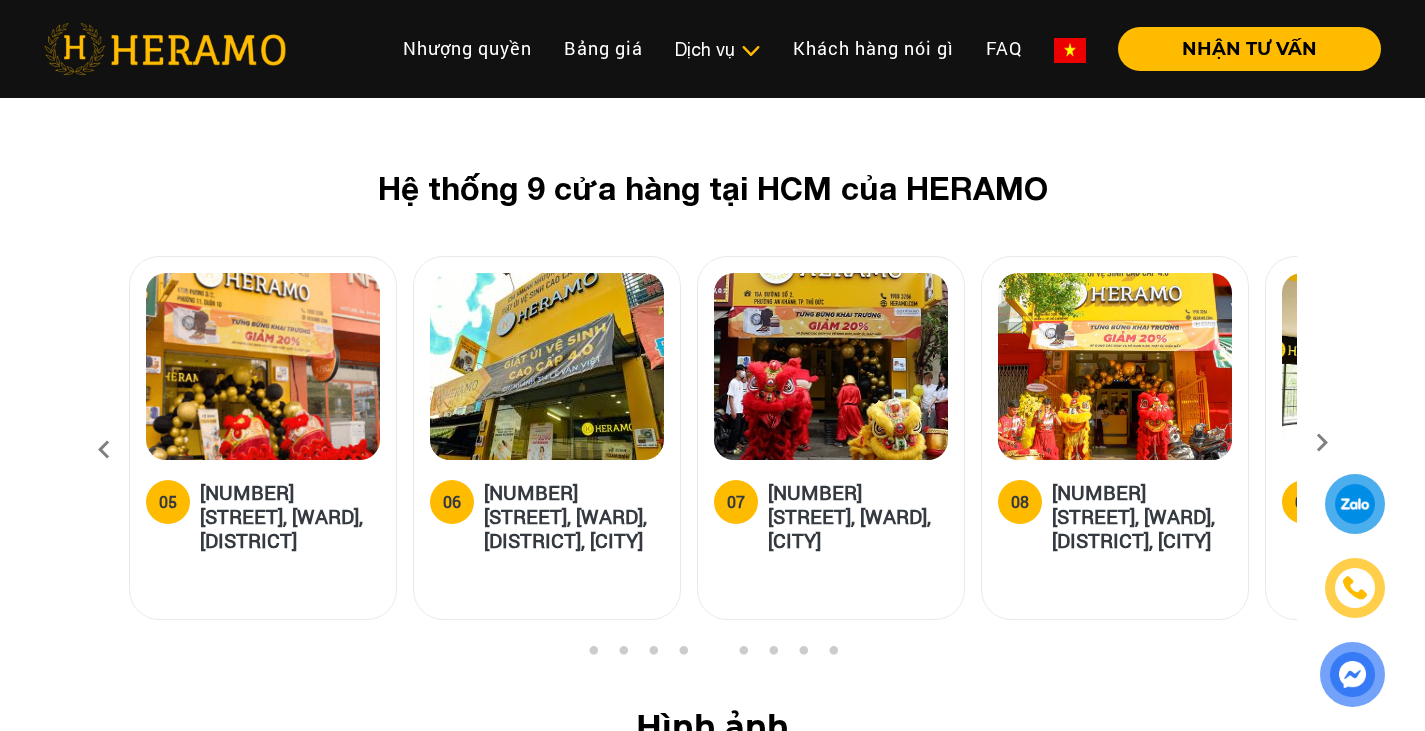 click at bounding box center (1322, 449) 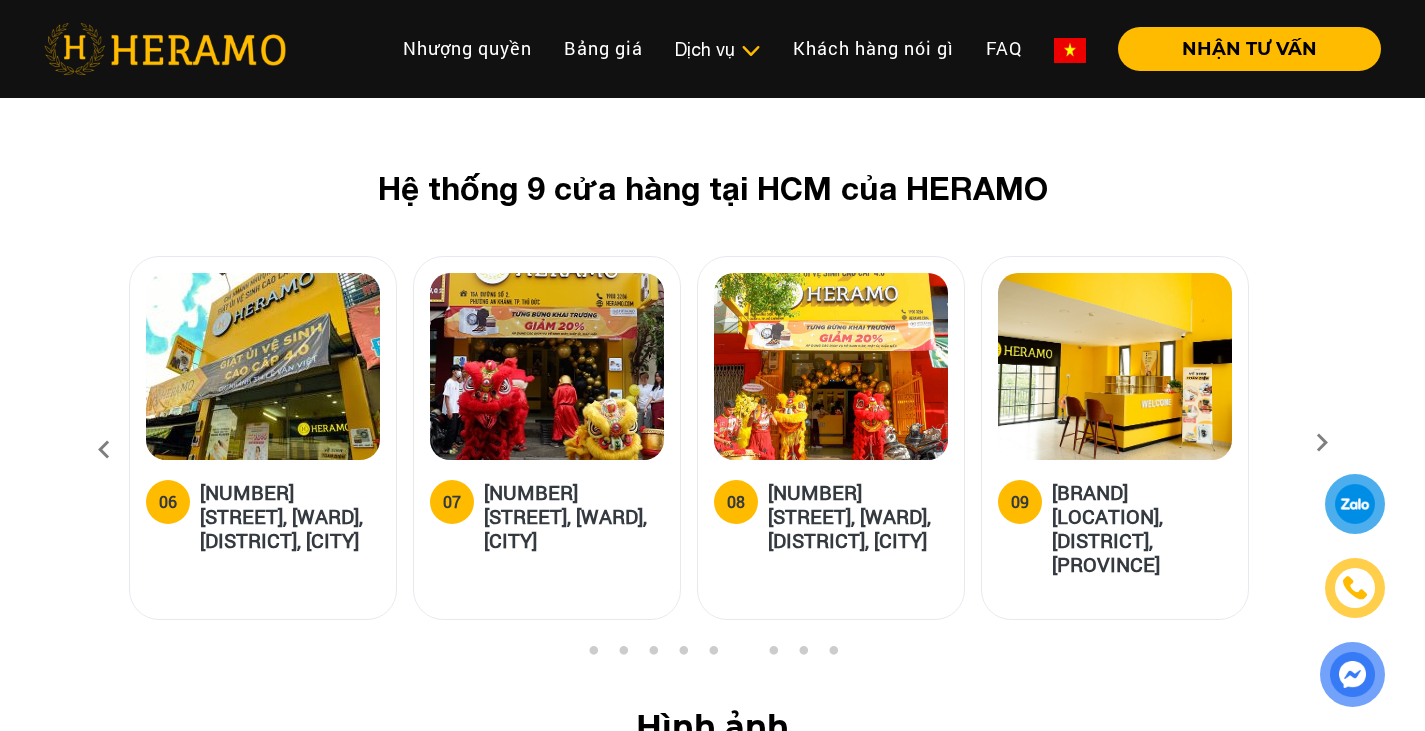 click at bounding box center [1322, 449] 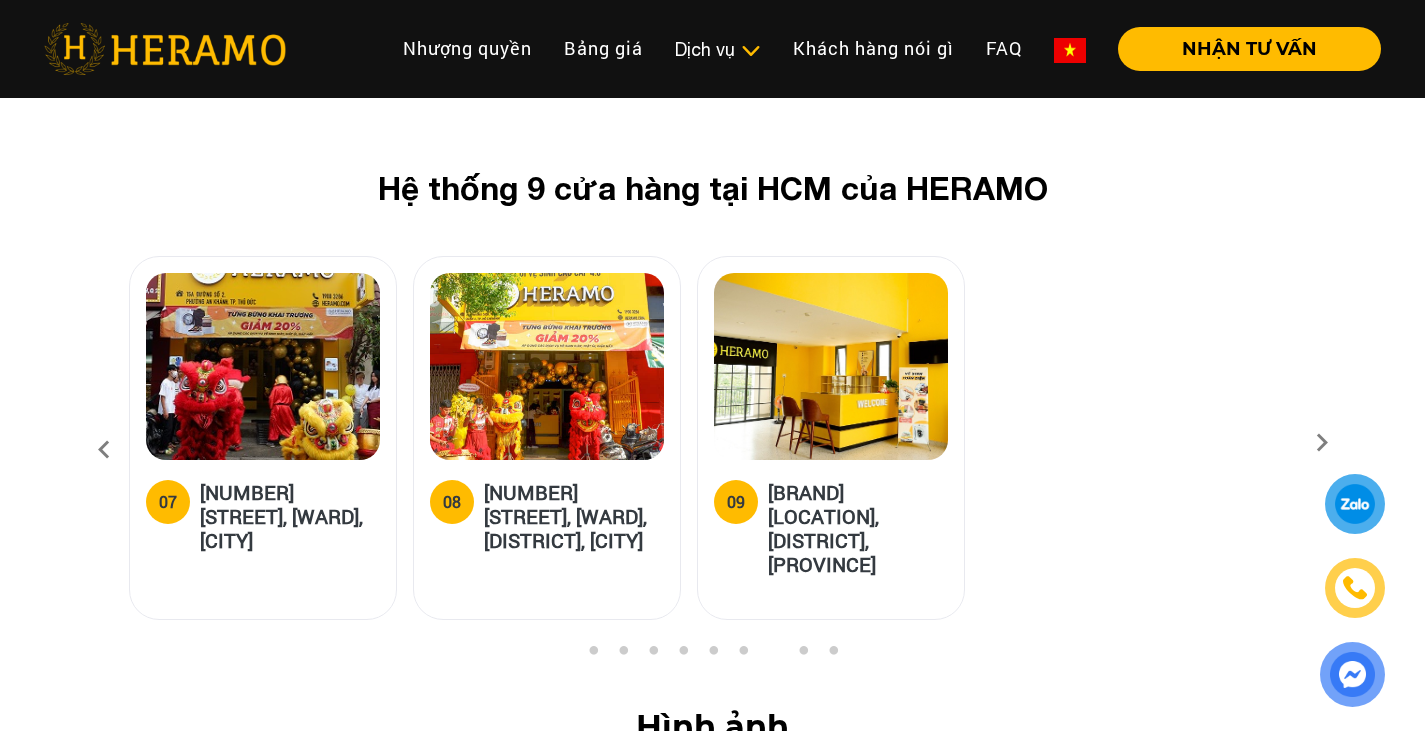click at bounding box center (1322, 449) 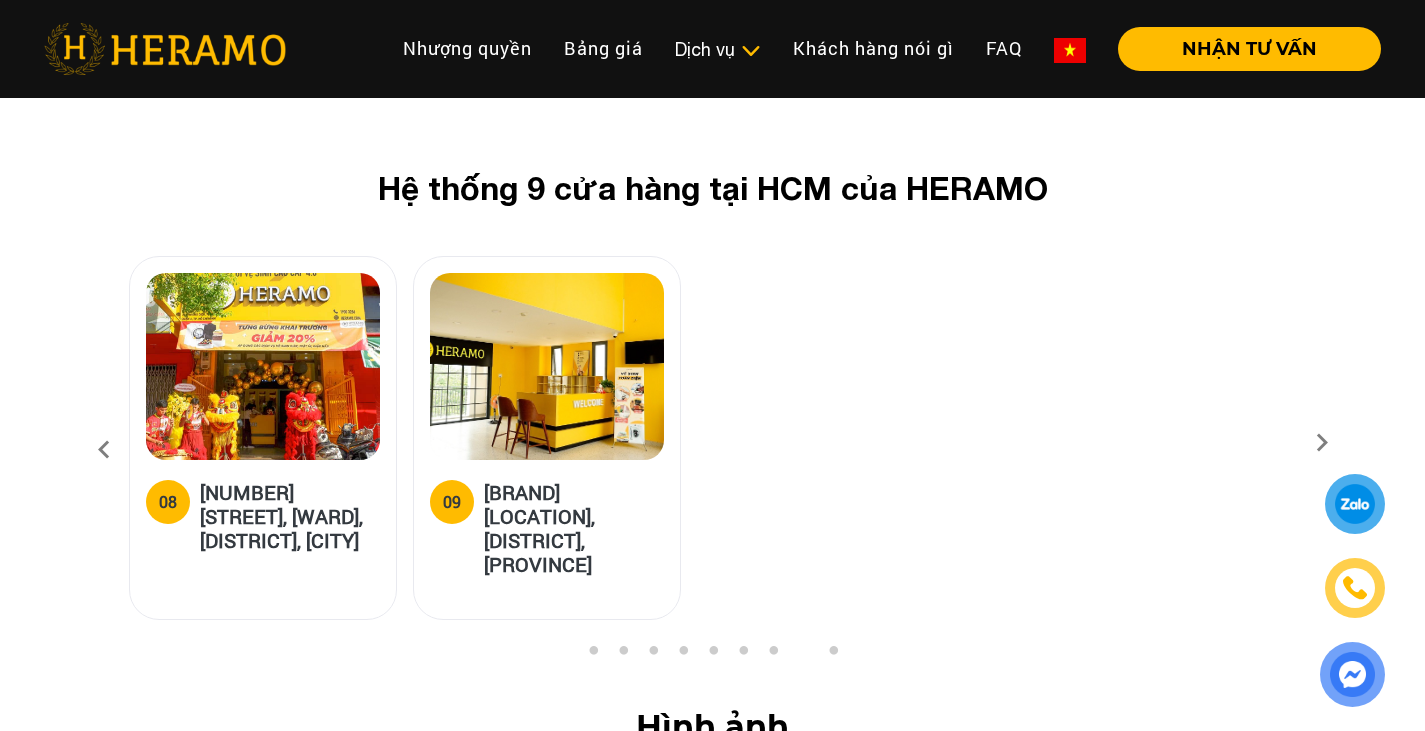 click at bounding box center [104, 450] 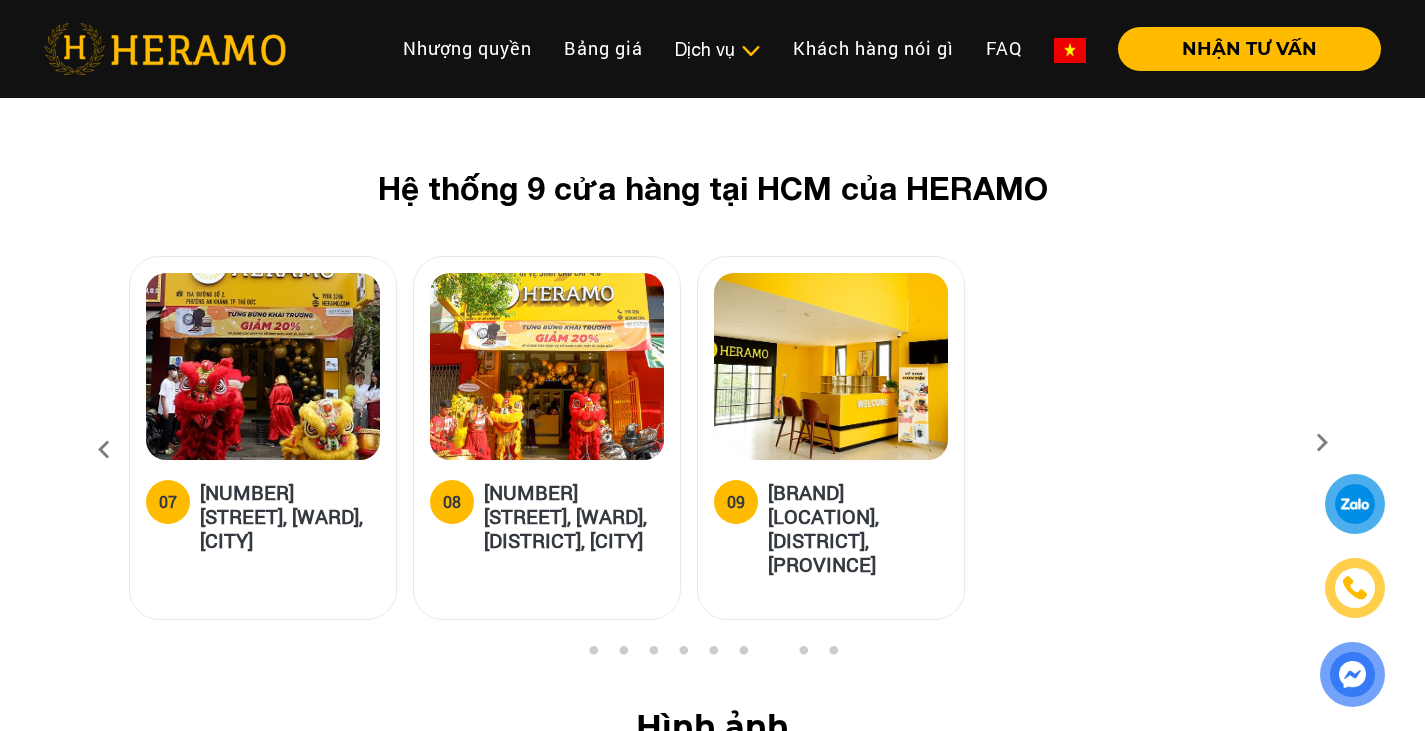 click at bounding box center (104, 450) 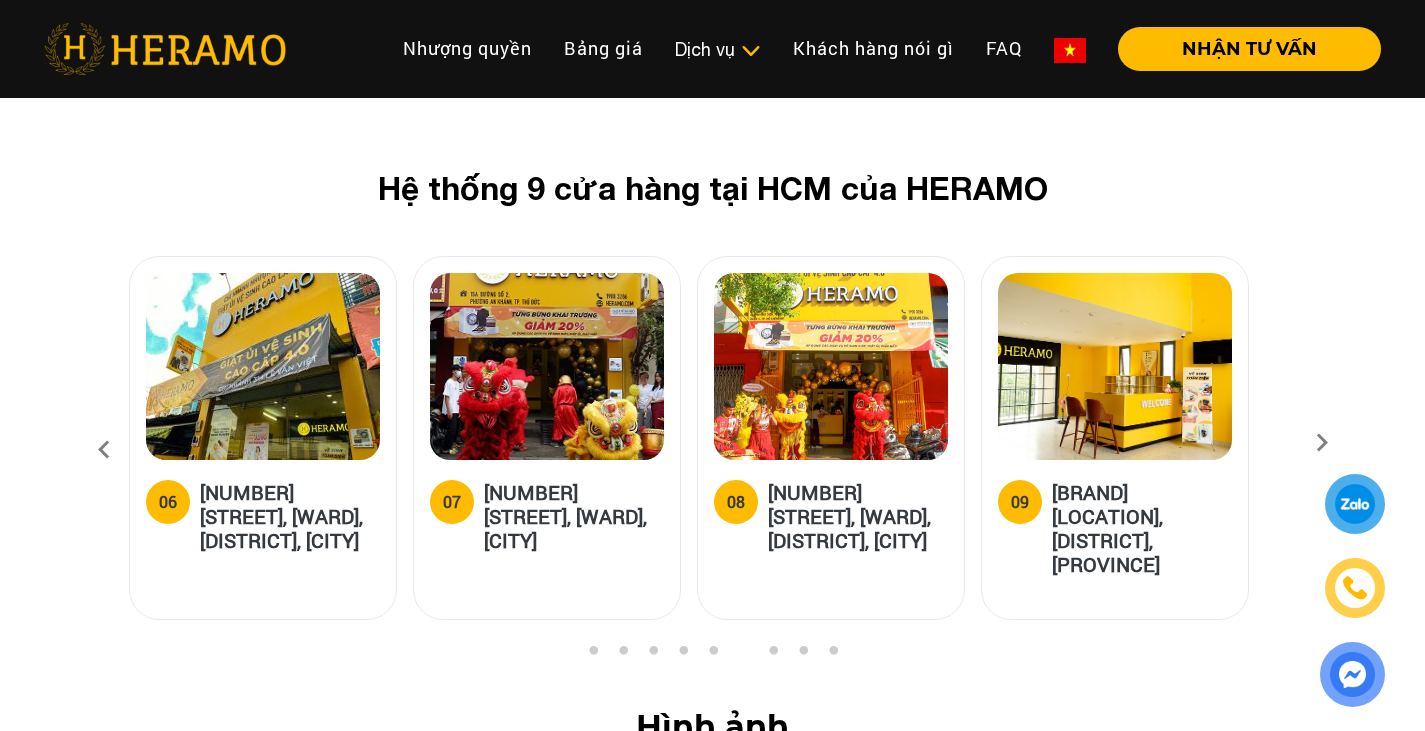 click at bounding box center [104, 450] 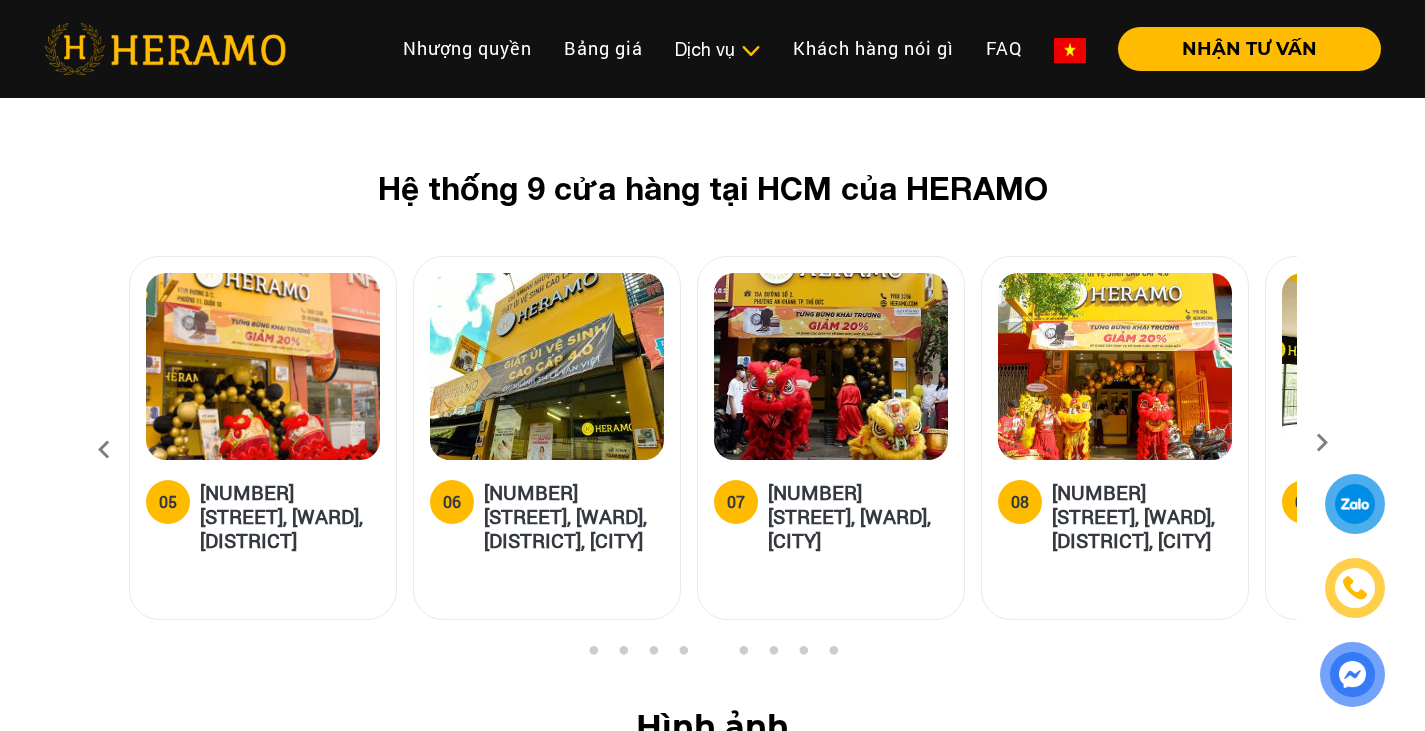 click at bounding box center (104, 450) 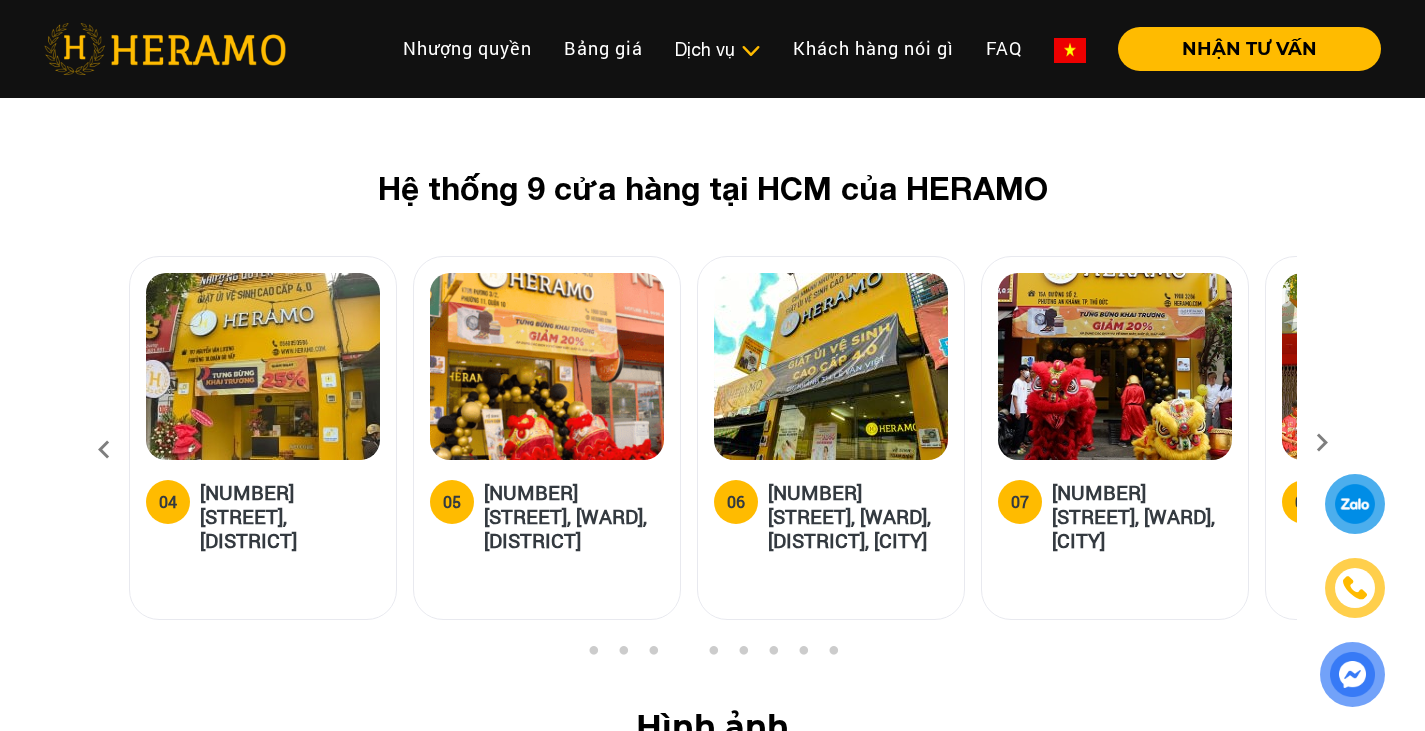 click at bounding box center (104, 450) 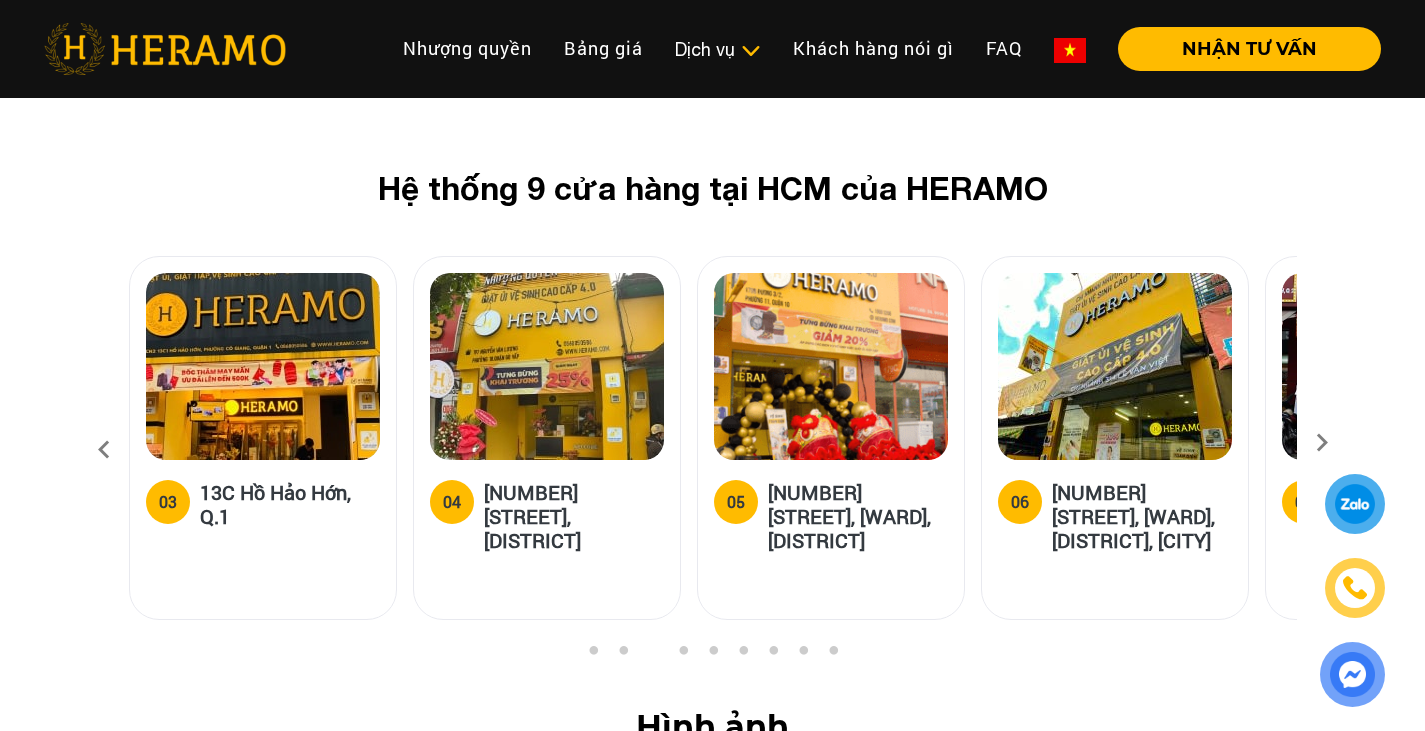 click at bounding box center [104, 450] 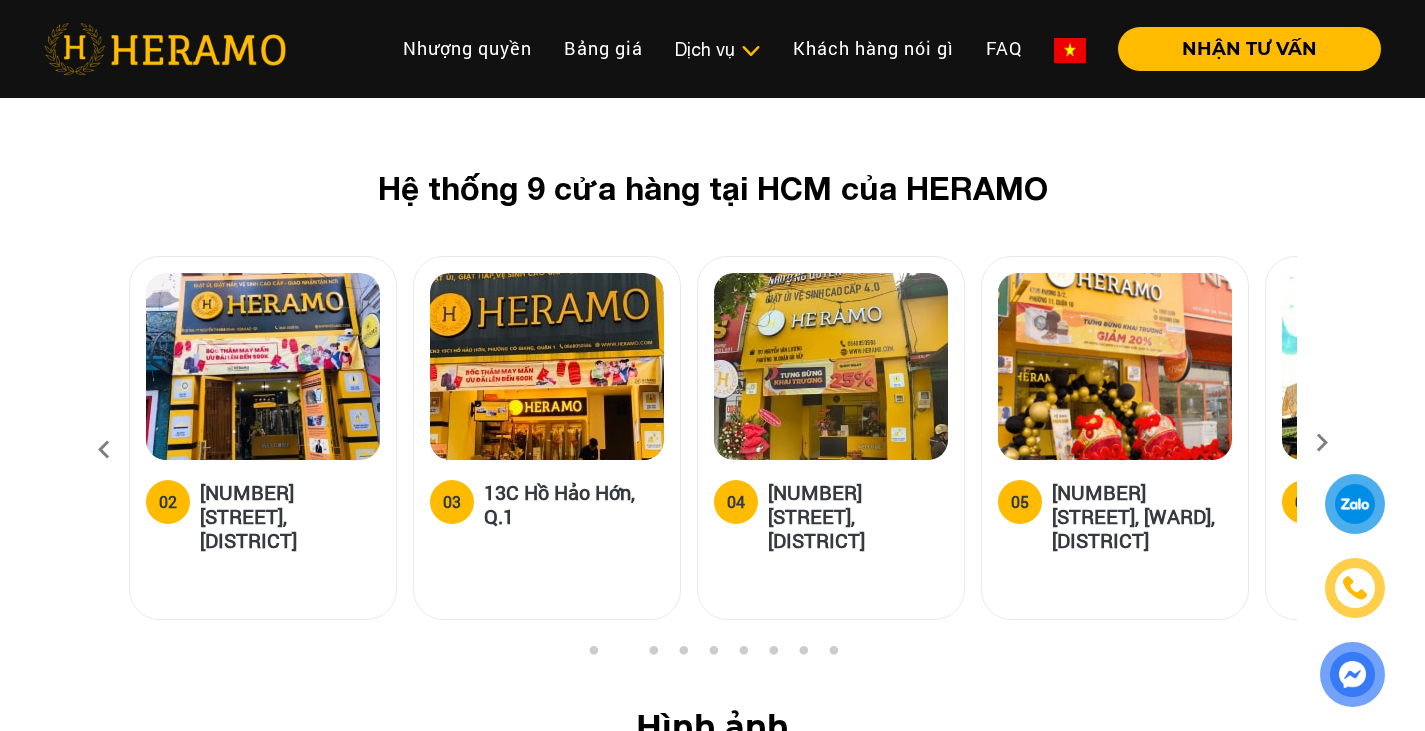 click at bounding box center (831, 366) 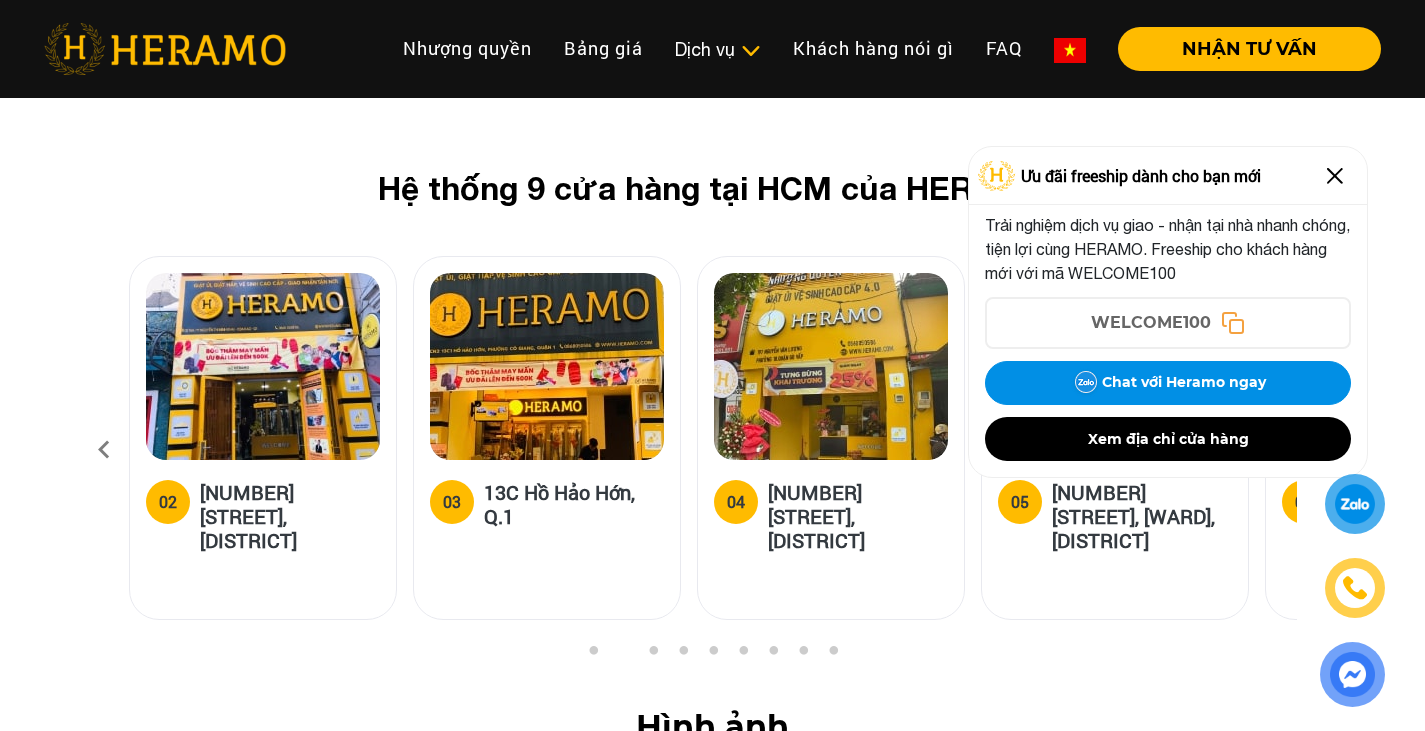 click on "[NUMBER] [STREET], [DISTRICT]" at bounding box center [858, 516] 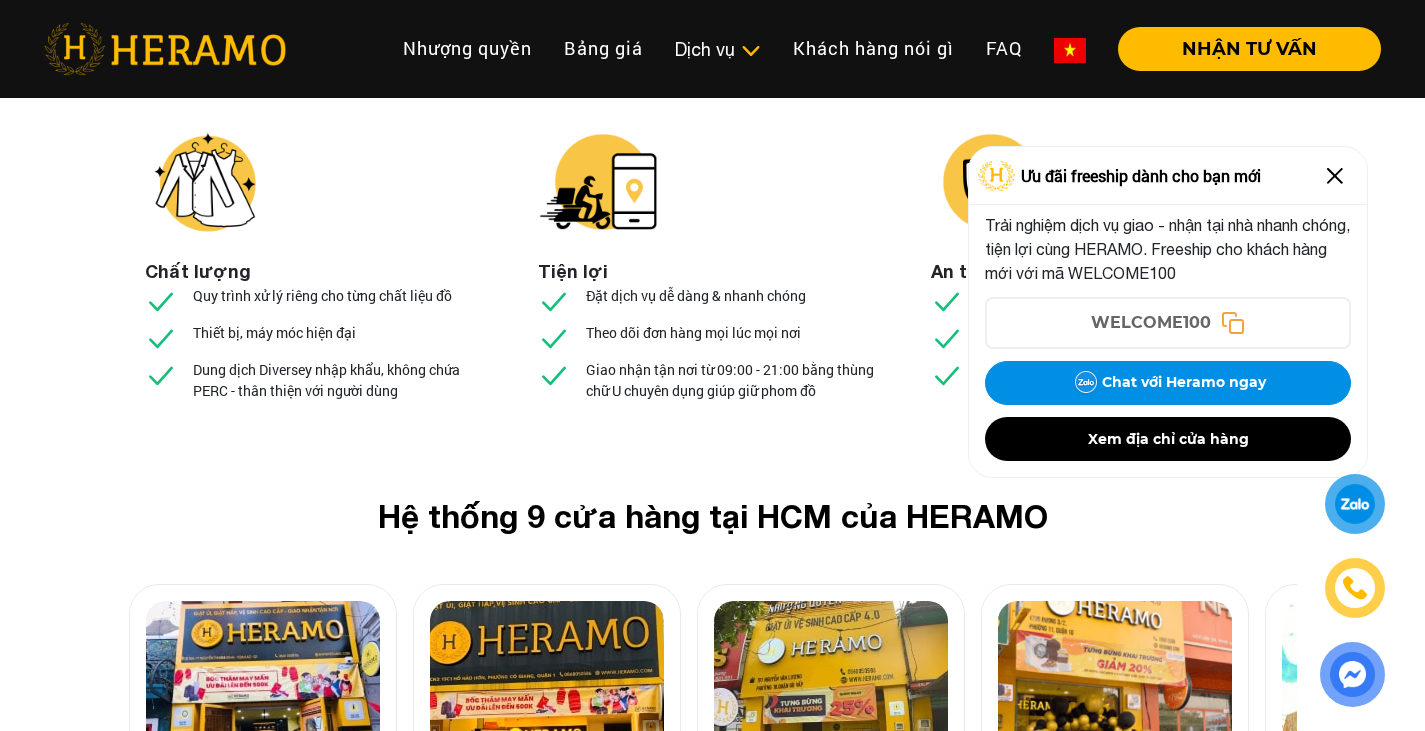 scroll, scrollTop: 7200, scrollLeft: 0, axis: vertical 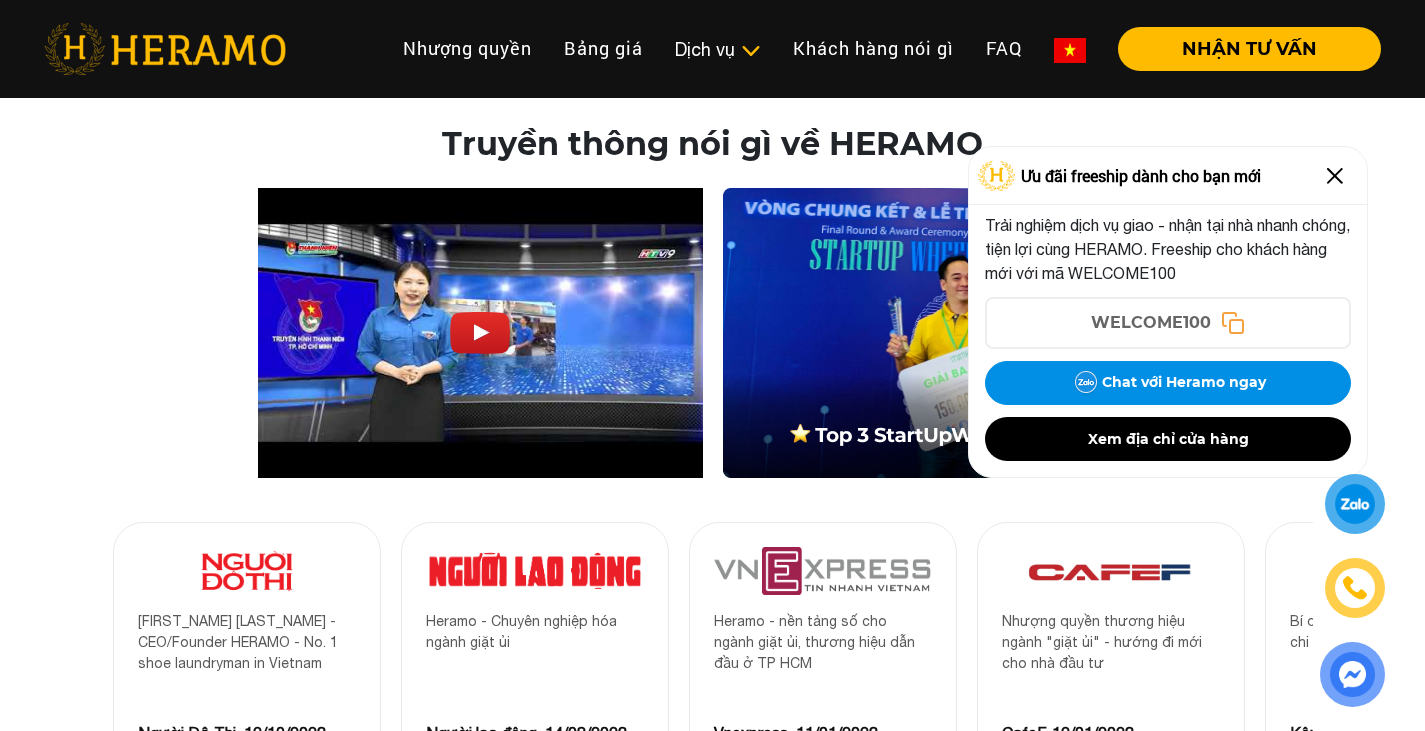 click on "Read article Heramo - Professionalizing the laundry industry [PUBLICATION], [DATE]  Read article Heramo - digital platform for the laundry industry, leading brand in [CITY] [PUBLICATION], [DATE]  Read article Franchising the "laundry" industry - a new direction for investors [PUBLICATION], [DATE]  Read article Save time and costs for the Tet holiday [PUBLICATION], [DATE]  Read article Online Tet shopping for young people: convenient, relaxed but still meaningful! [PUBLICATION], [DATE]  Read article HERAMO - Ambitious startup revolutionizing the laundry and cleaning experience [PUBLICATION], [DATE]  Read article Not yet HOT: Besides bringing money home to mom, what else can we bring? [PUBLICATION], [DATE]" at bounding box center (712, 493) 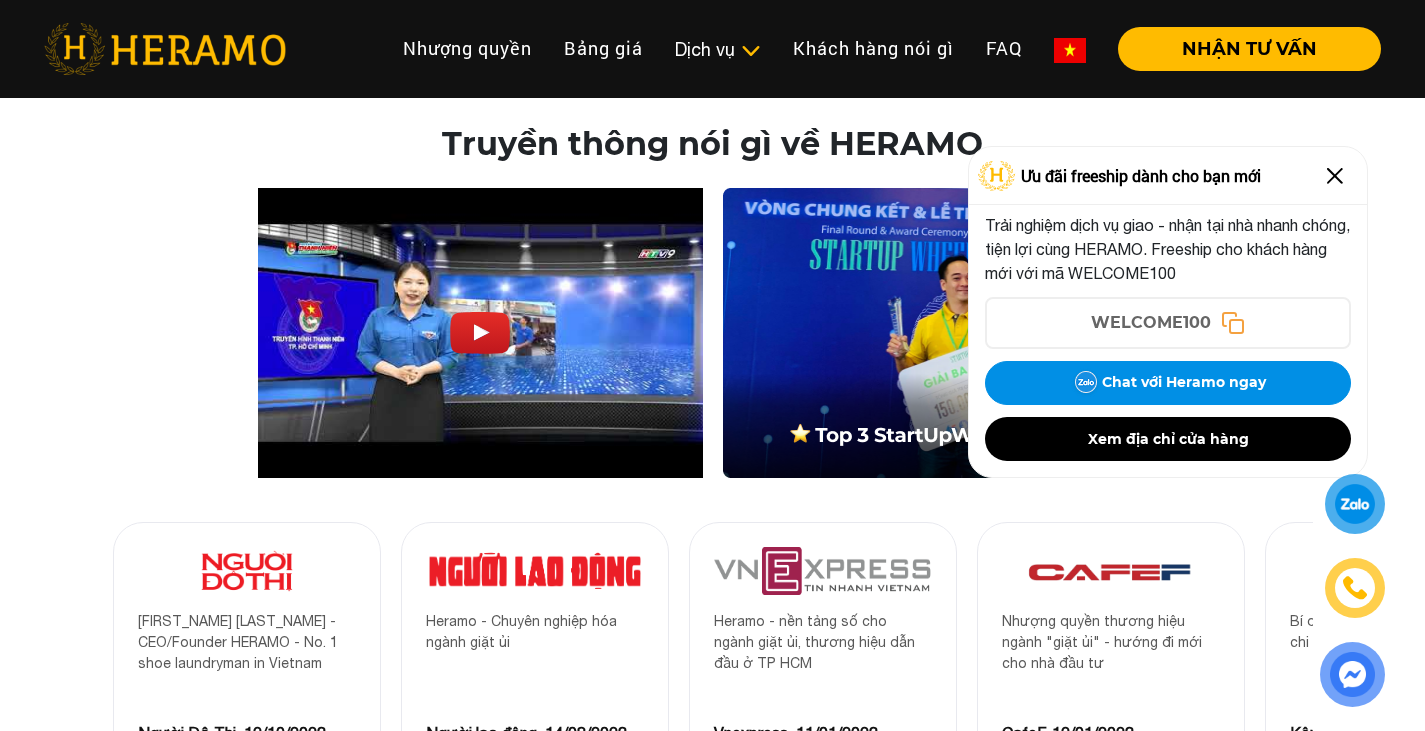 click at bounding box center (1335, 176) 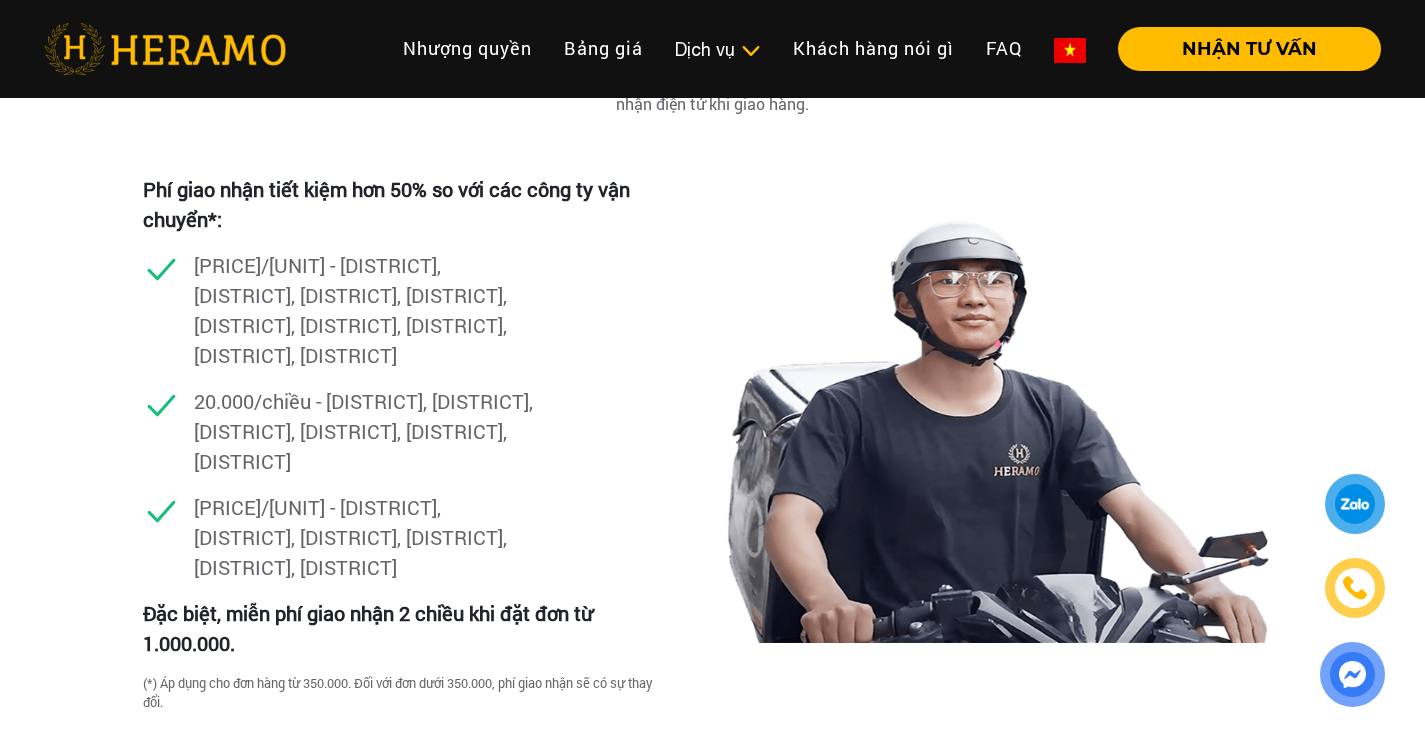 scroll, scrollTop: 5500, scrollLeft: 0, axis: vertical 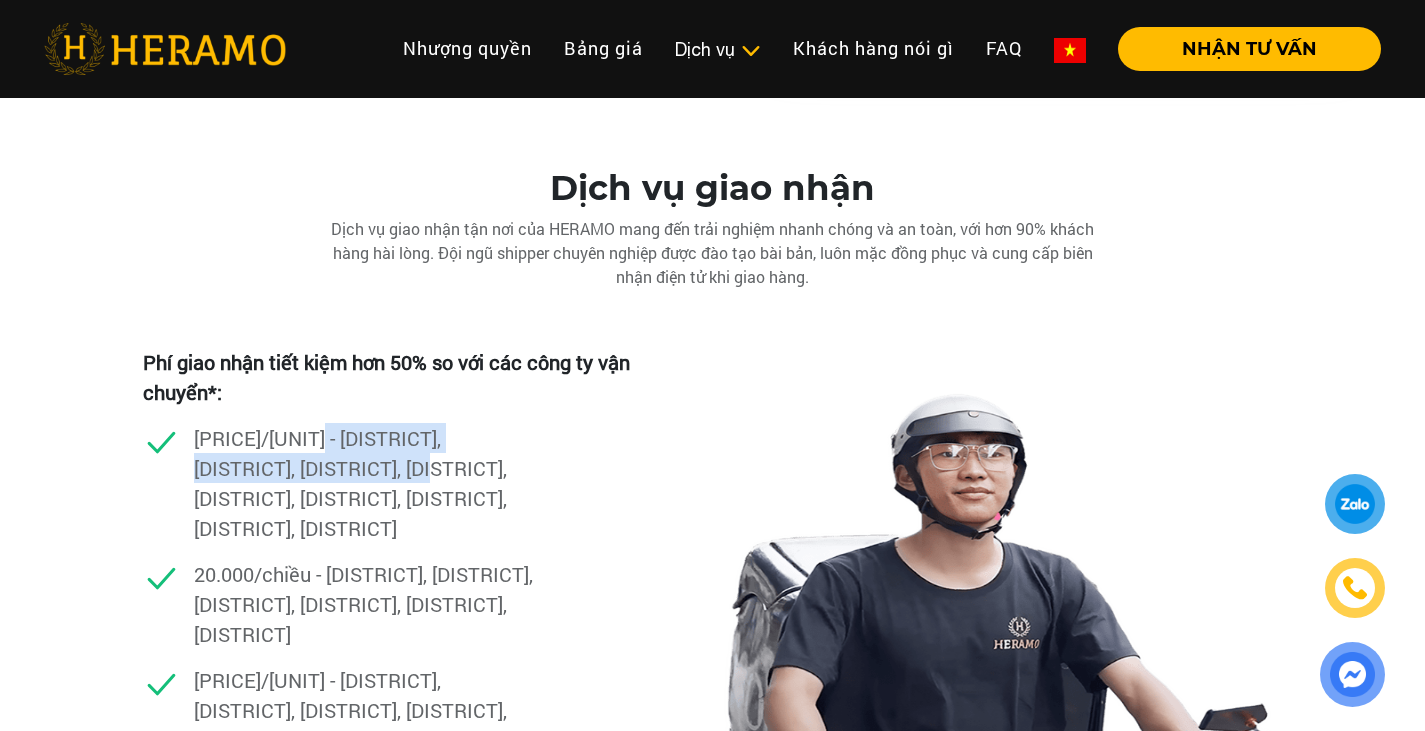 drag, startPoint x: 321, startPoint y: 470, endPoint x: 379, endPoint y: 488, distance: 60.728905 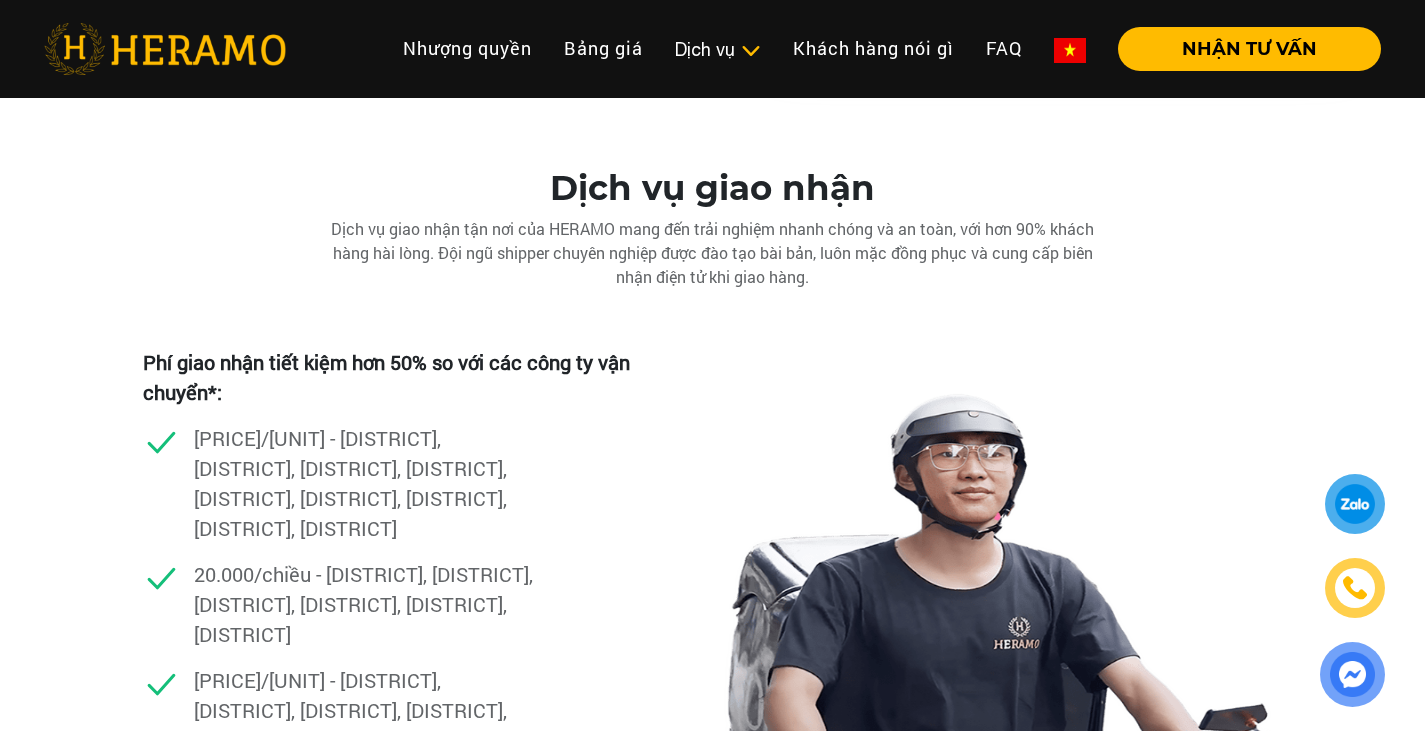 click on "[PRICE]/[UNIT] - [DISTRICT], [DISTRICT], [DISTRICT], [DISTRICT], [DISTRICT], [DISTRICT], [DISTRICT], [DISTRICT], [DISTRICT]" at bounding box center (364, 483) 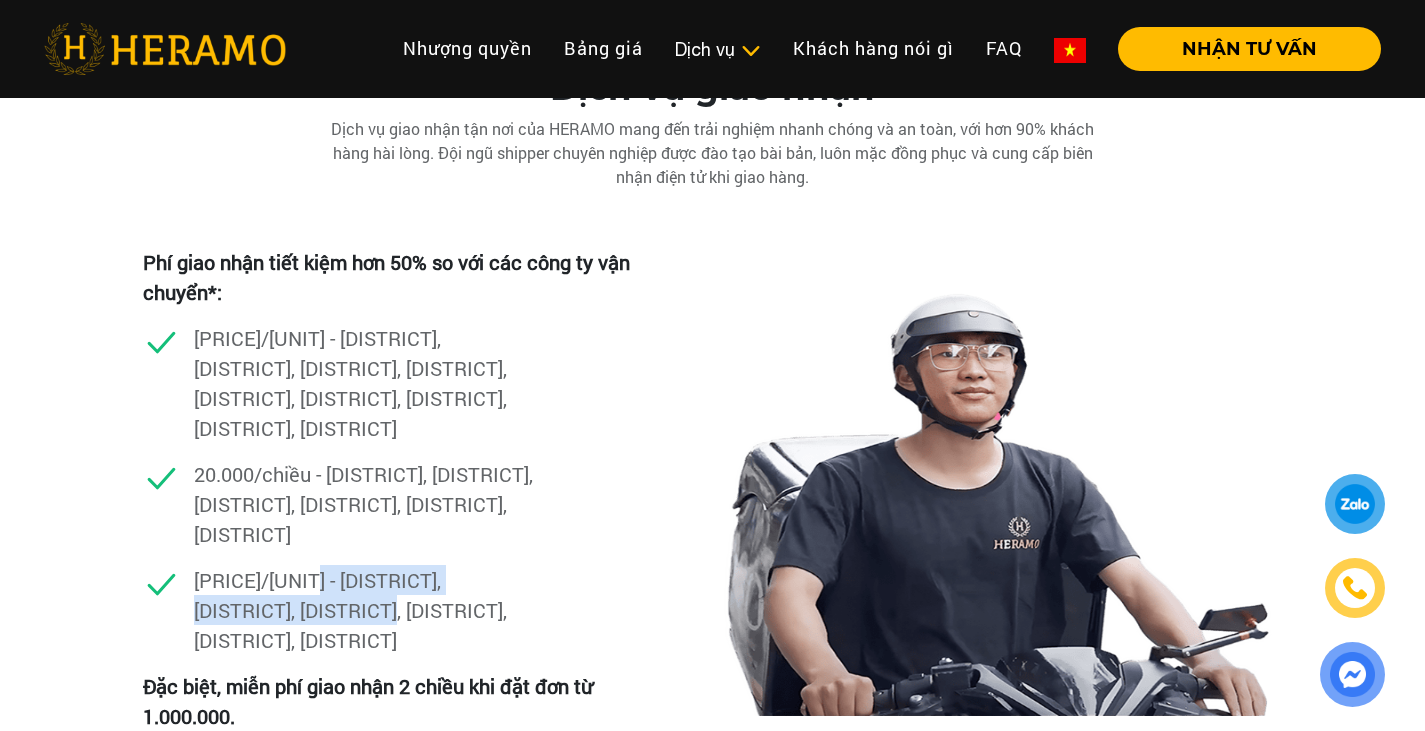 drag, startPoint x: 316, startPoint y: 521, endPoint x: 343, endPoint y: 545, distance: 36.124783 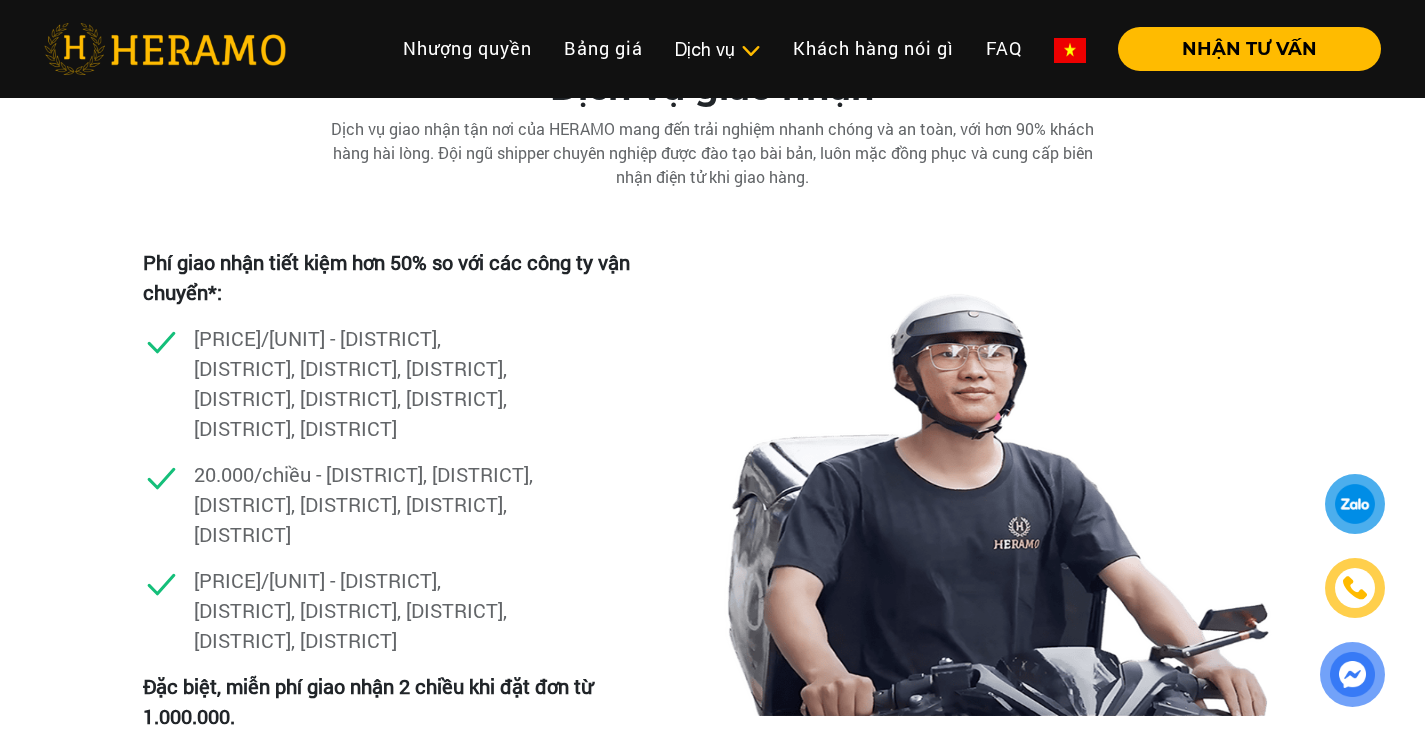 click on "[PRICE]/[UNIT] - [DISTRICT], [DISTRICT], [DISTRICT], [DISTRICT], [DISTRICT], [DISTRICT]" at bounding box center (364, 610) 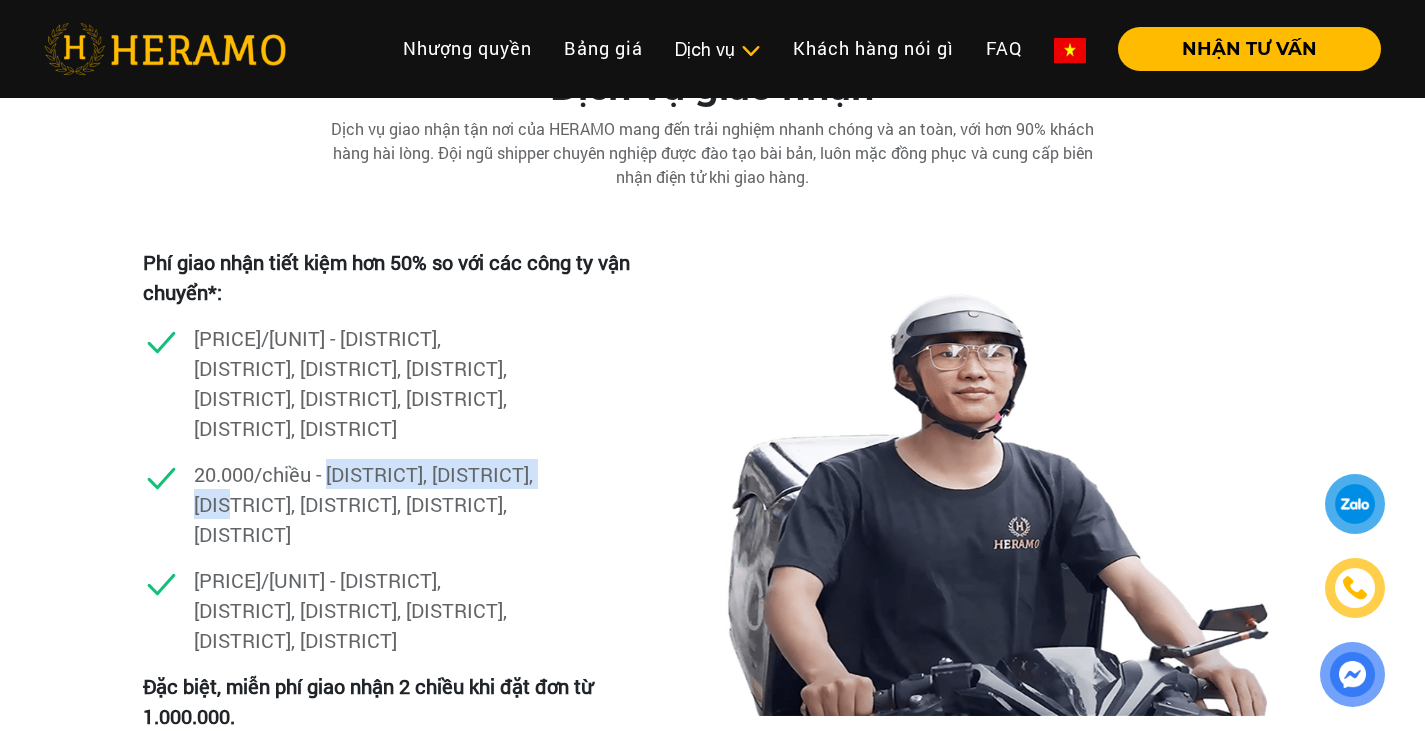 drag, startPoint x: 331, startPoint y: 432, endPoint x: 361, endPoint y: 455, distance: 37.802116 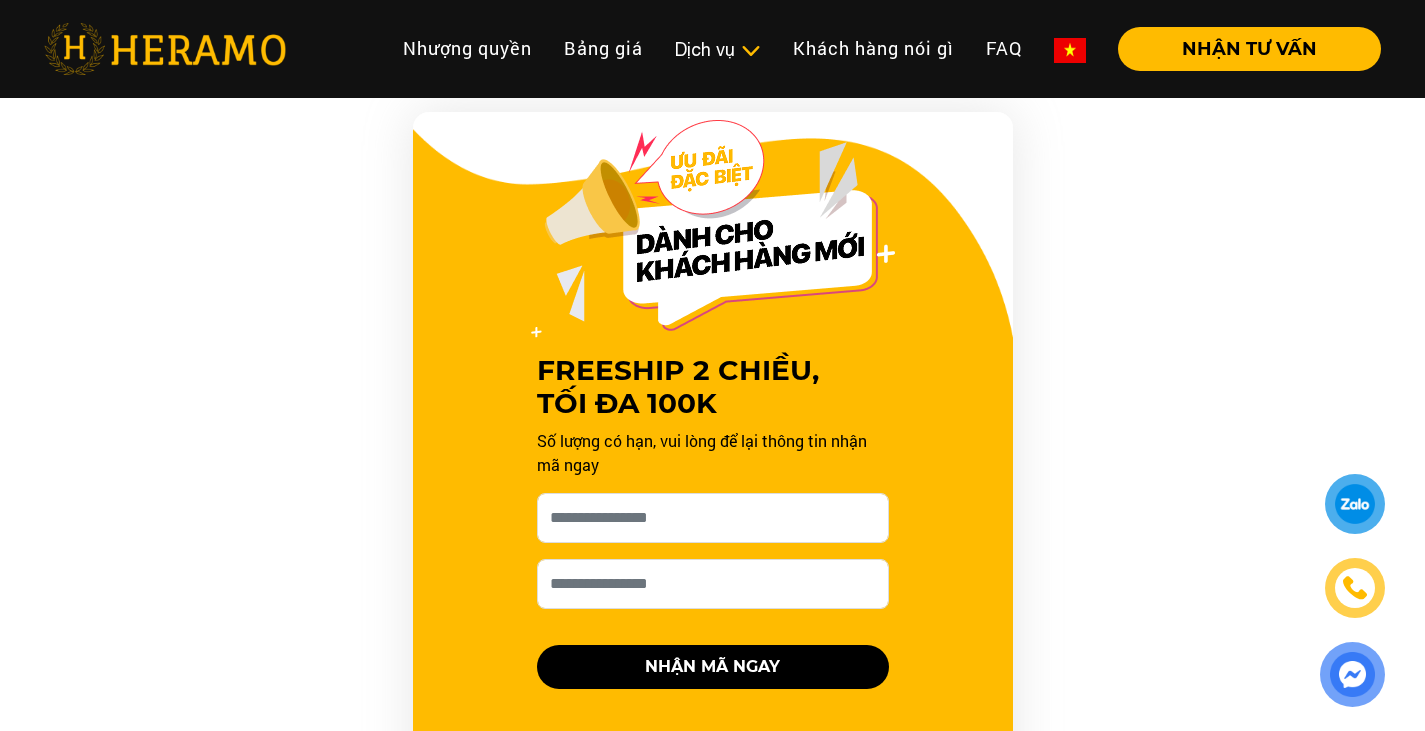 scroll, scrollTop: 2000, scrollLeft: 0, axis: vertical 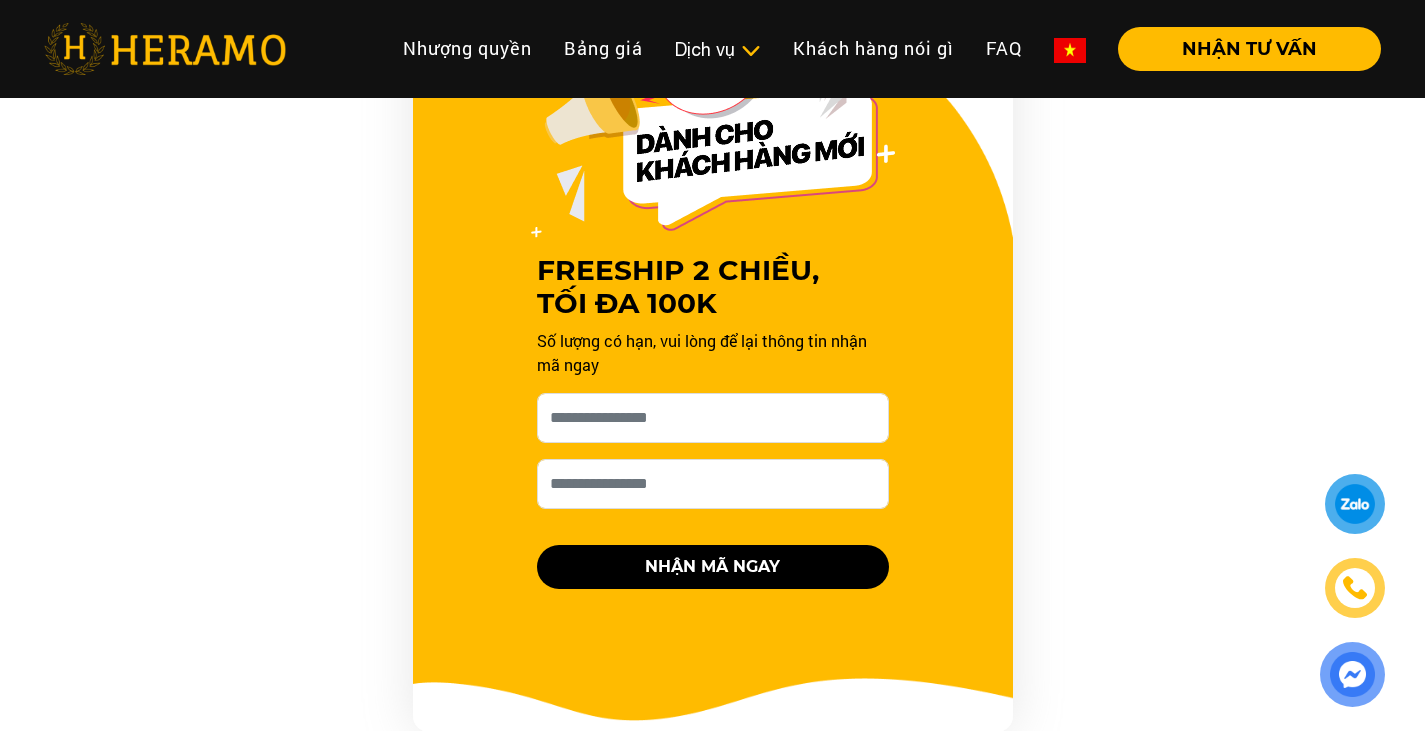 drag, startPoint x: 643, startPoint y: 327, endPoint x: 763, endPoint y: 335, distance: 120.26637 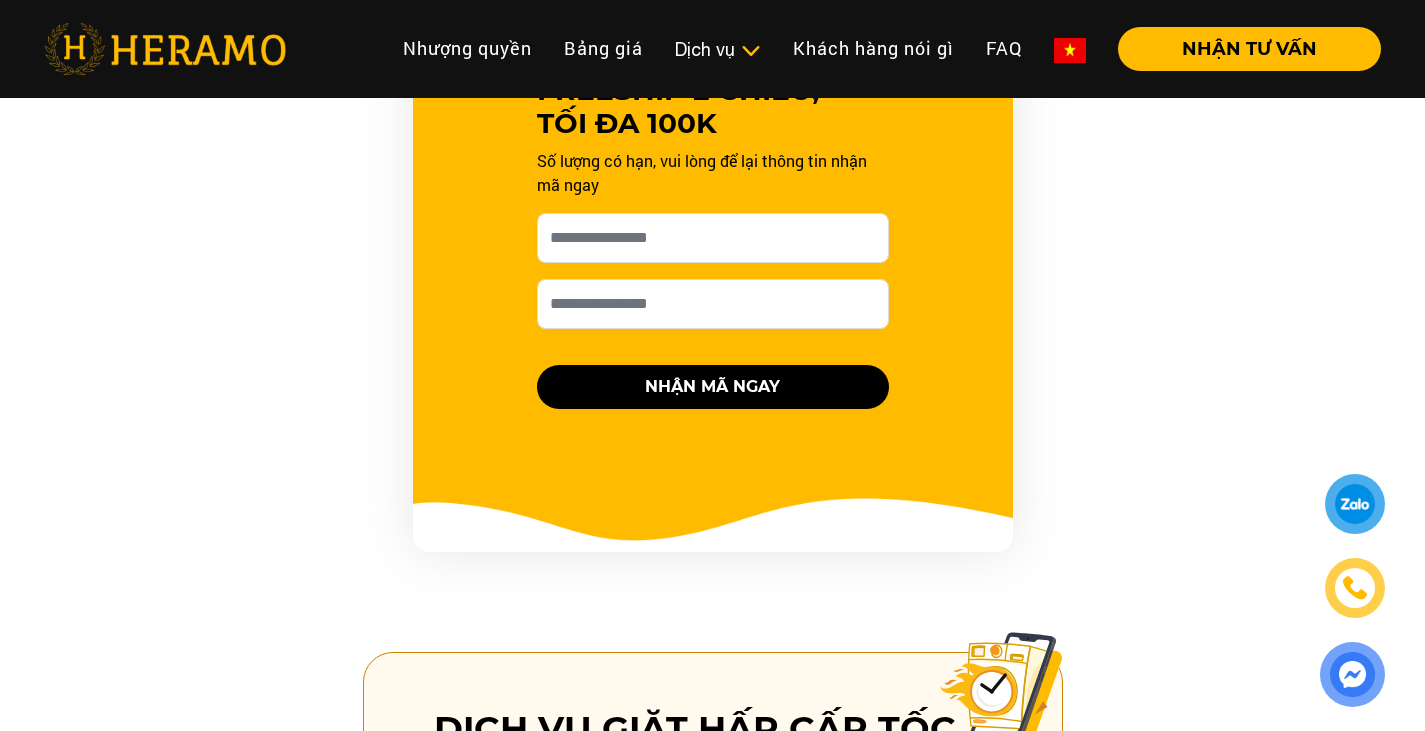scroll, scrollTop: 2000, scrollLeft: 0, axis: vertical 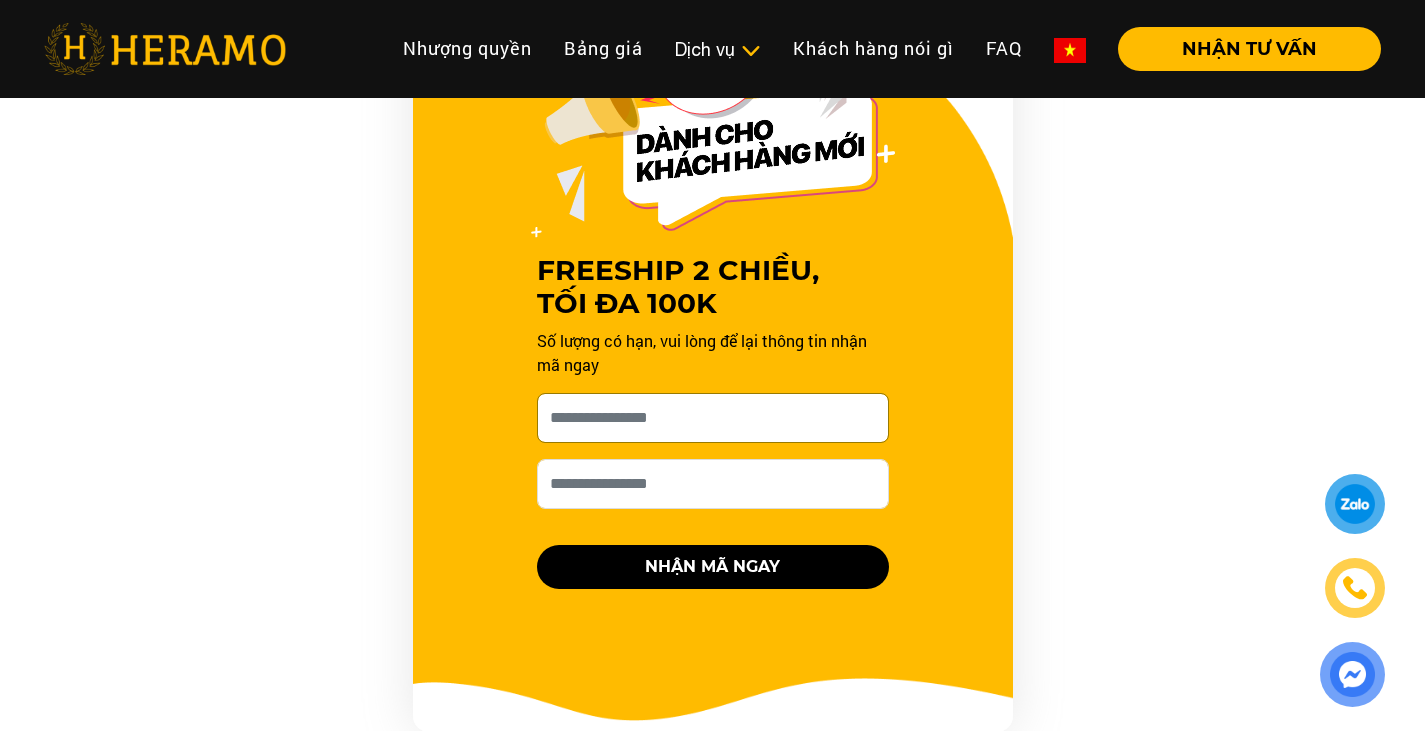 click on "Cho HERAMO xin tên của bạn nhé  *" 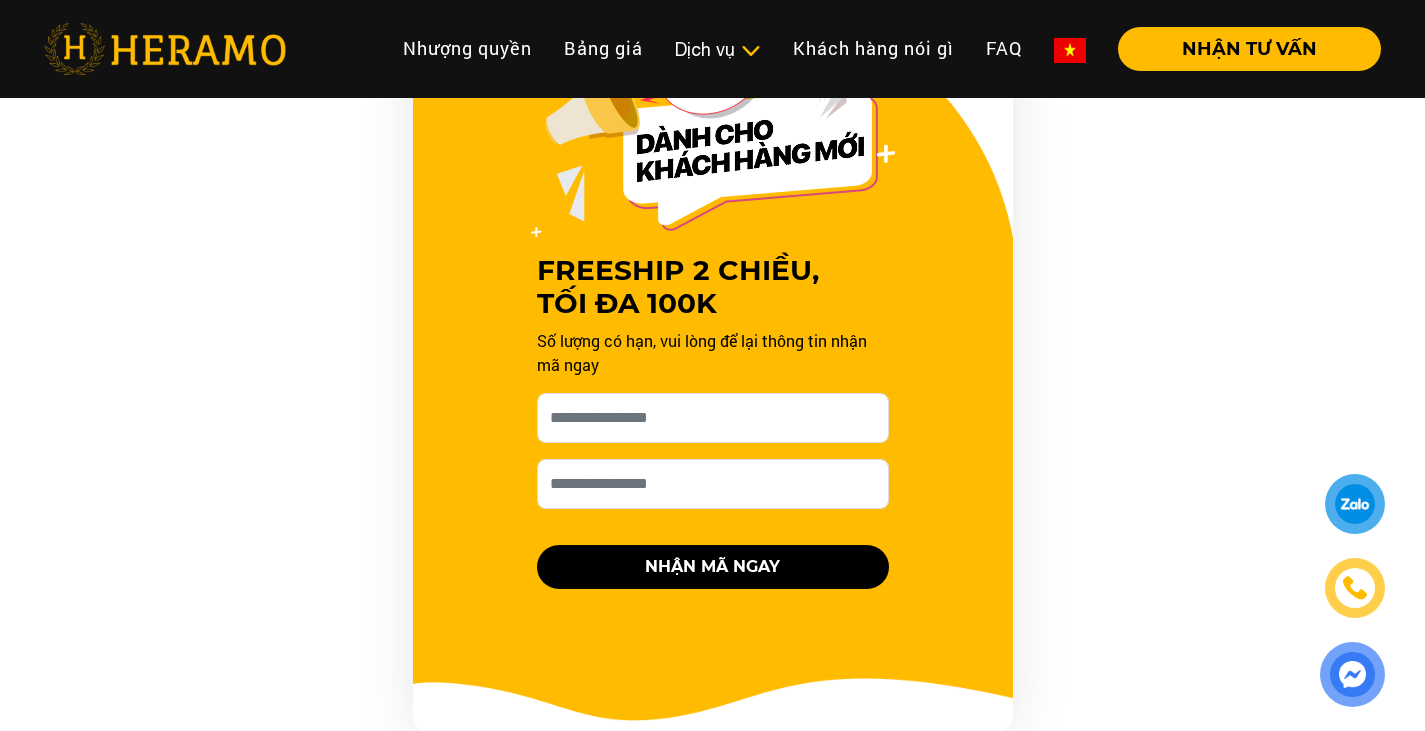 click on "FREESHIP 2 CHIỀU,   TỐI ĐA 100K Số lượng có hạn, vui lòng để lại thông tin nhận mã ngay NHẬN MÃ NGAY" at bounding box center (713, 372) 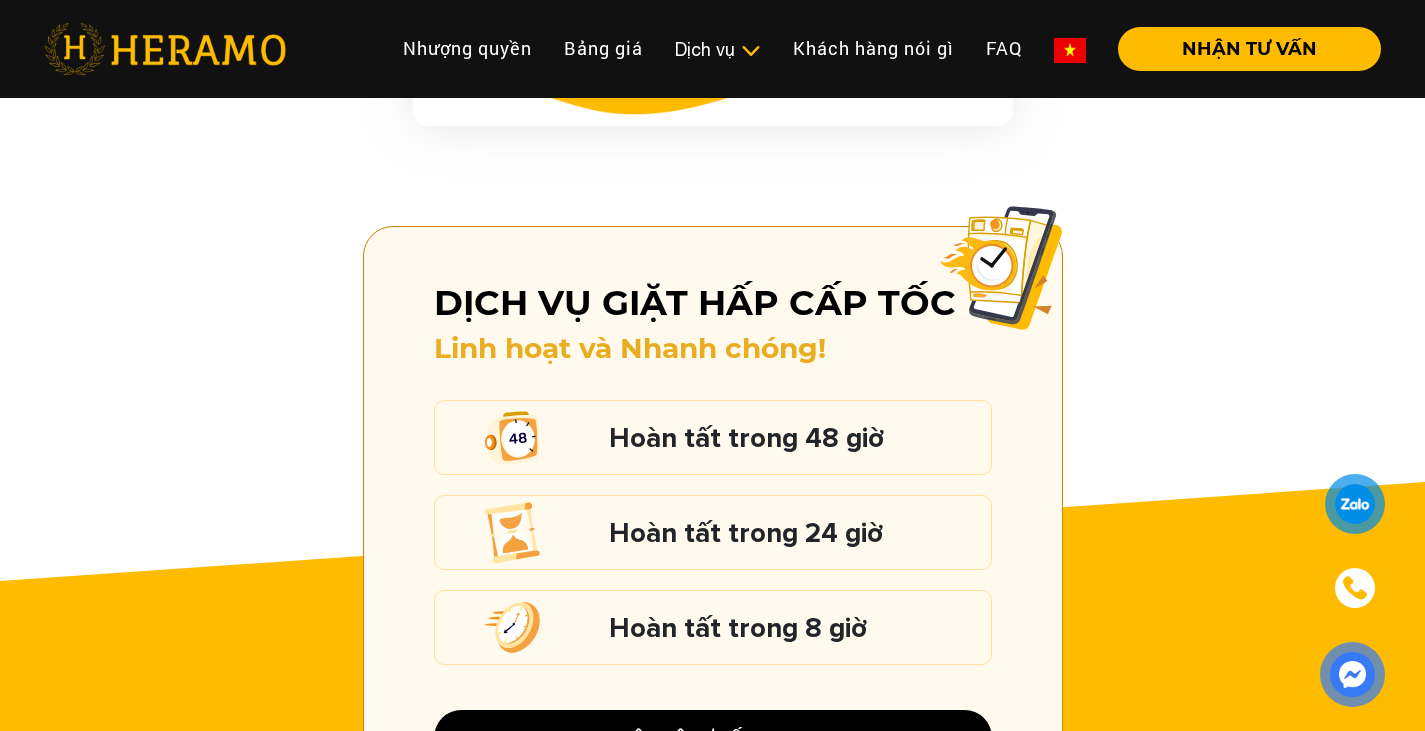 scroll, scrollTop: 2700, scrollLeft: 0, axis: vertical 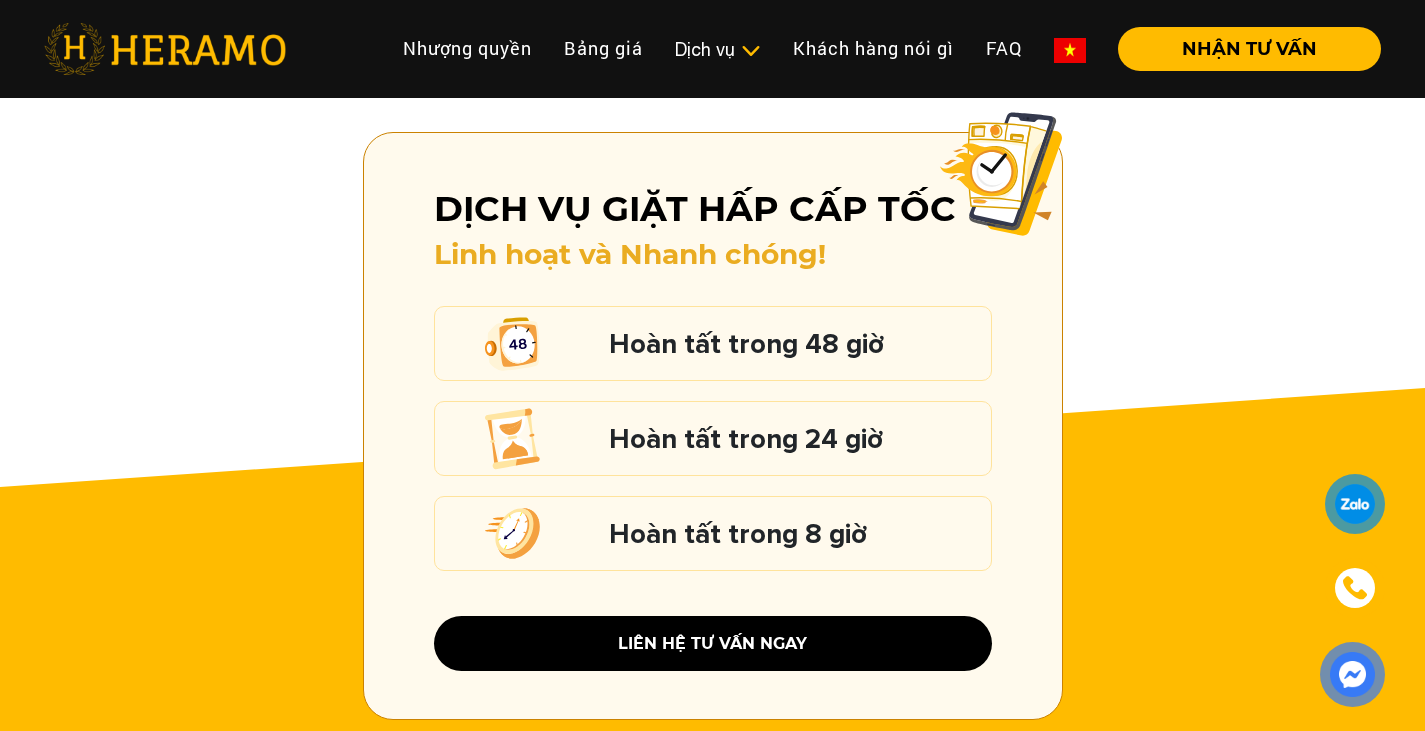 click on "Hoàn tất trong 48 giờ" at bounding box center (795, 344) 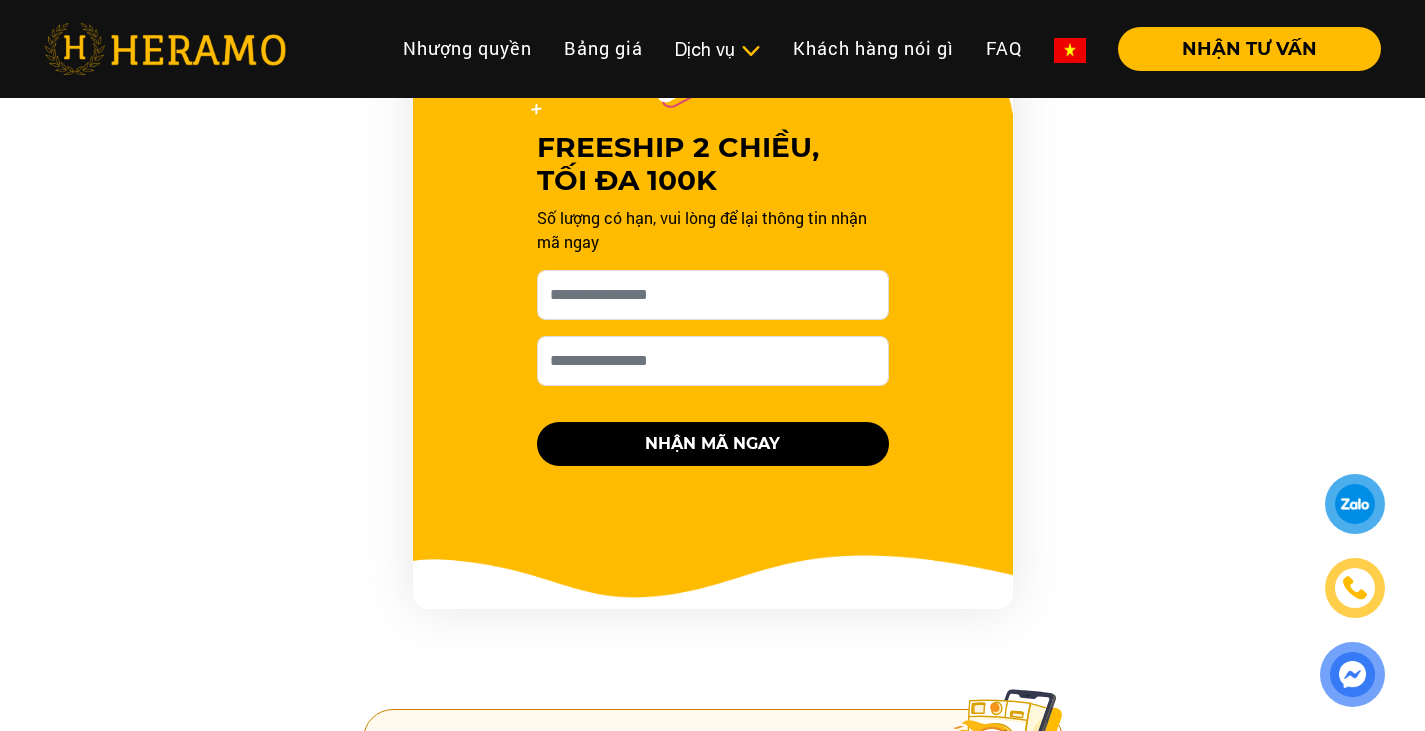 scroll, scrollTop: 2100, scrollLeft: 0, axis: vertical 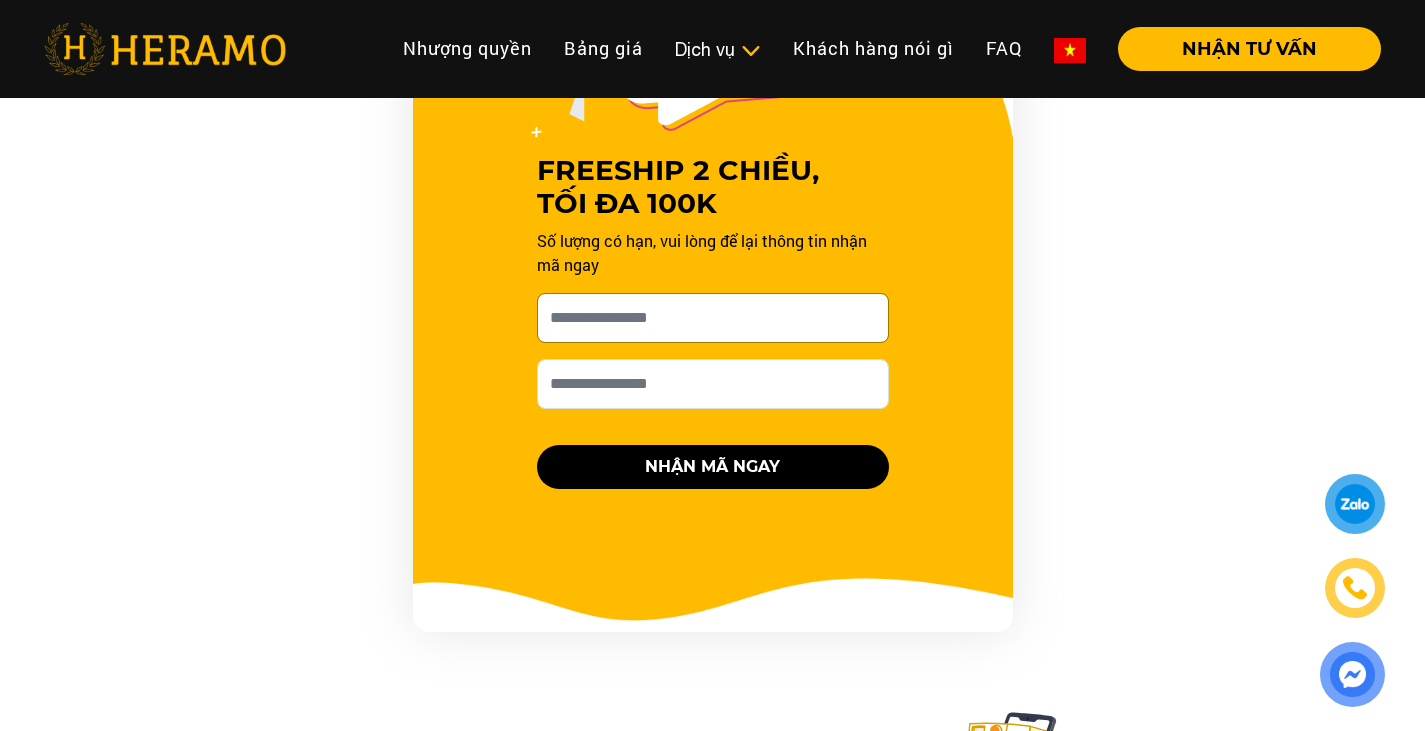 click on "Cho HERAMO xin tên của bạn nhé  *" 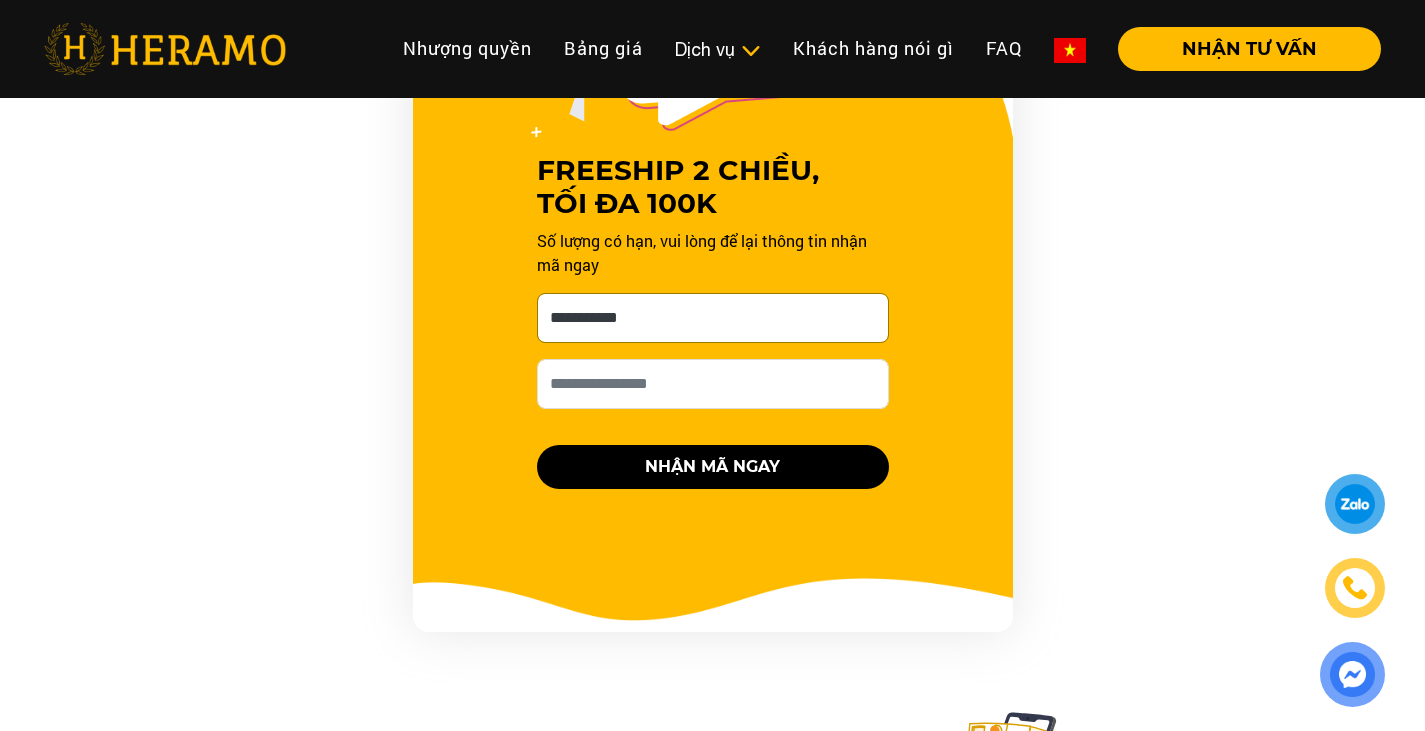 type on "**********" 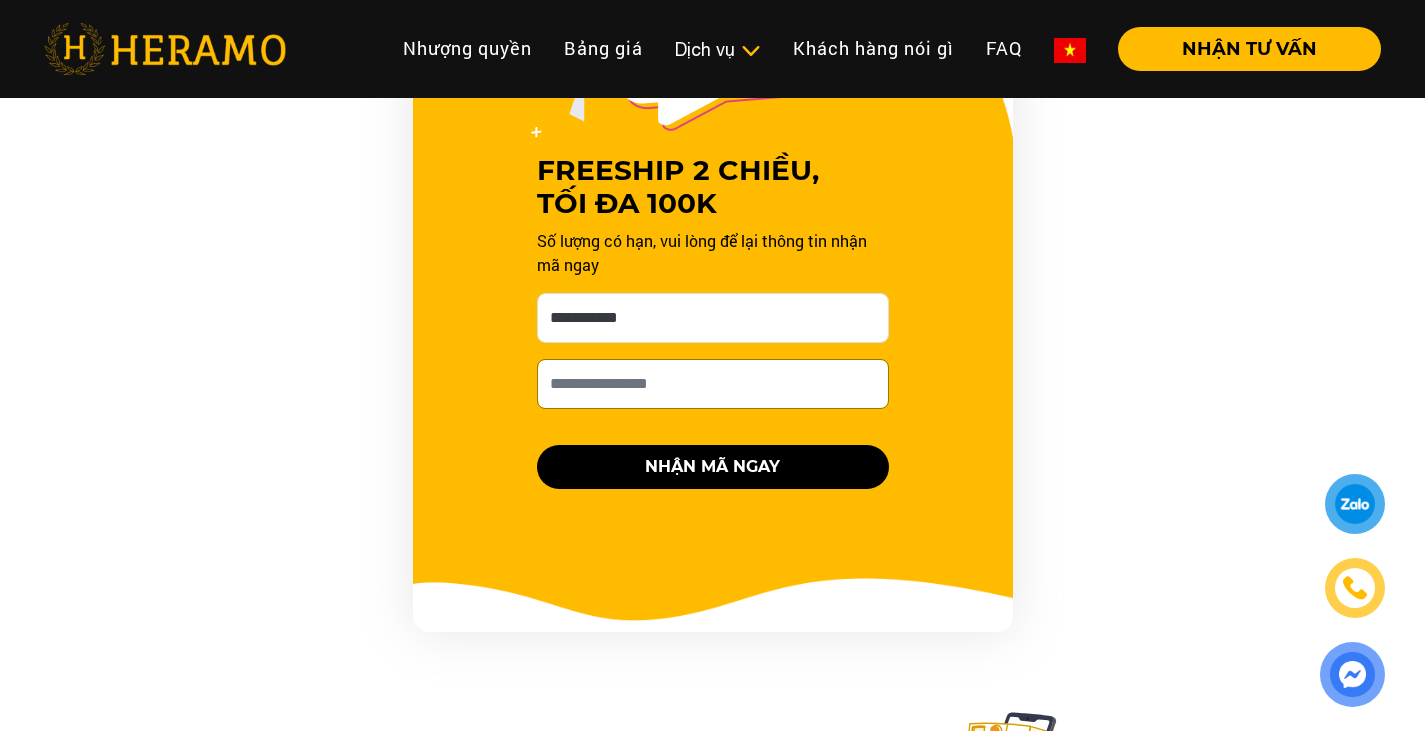 click on "Số điện thoại HERAMO có thể liên hệ là  *" 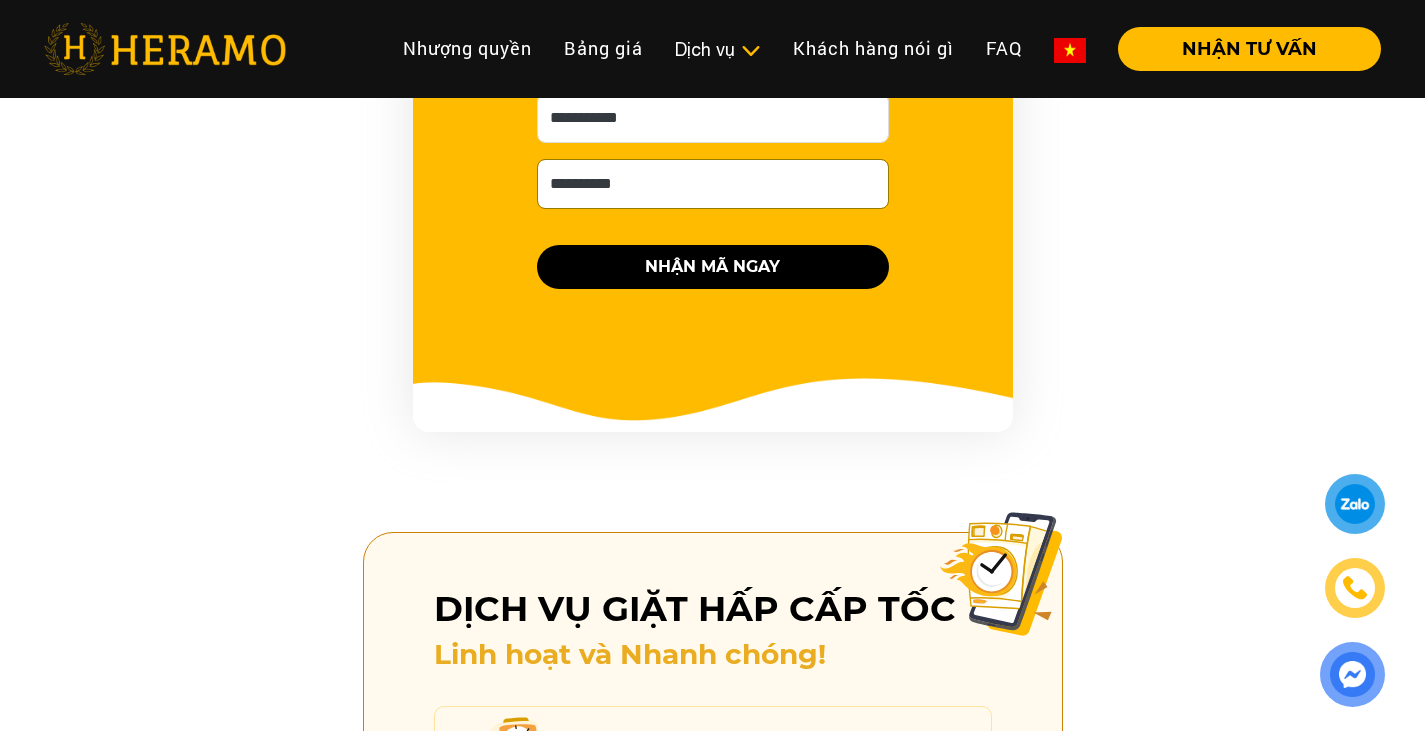 scroll, scrollTop: 2000, scrollLeft: 0, axis: vertical 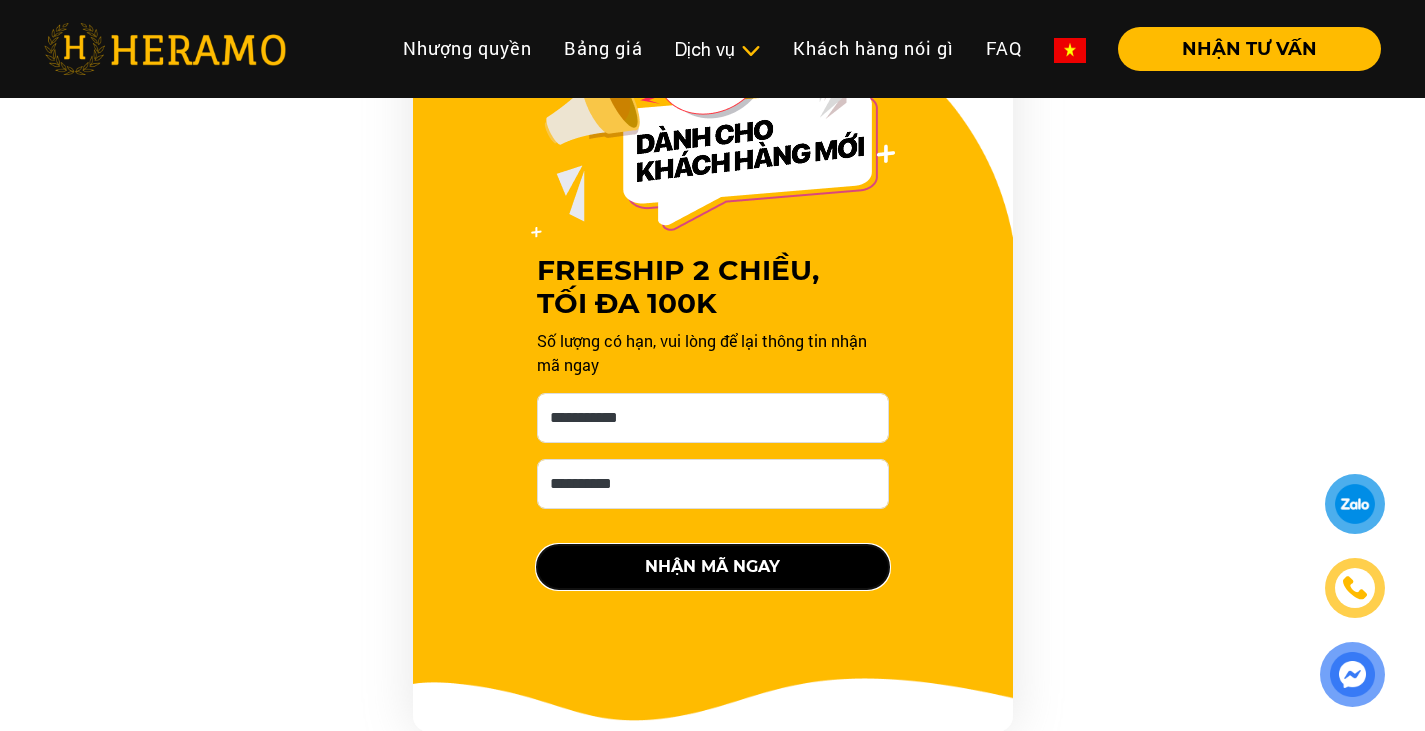click on "NHẬN MÃ NGAY" at bounding box center [713, 567] 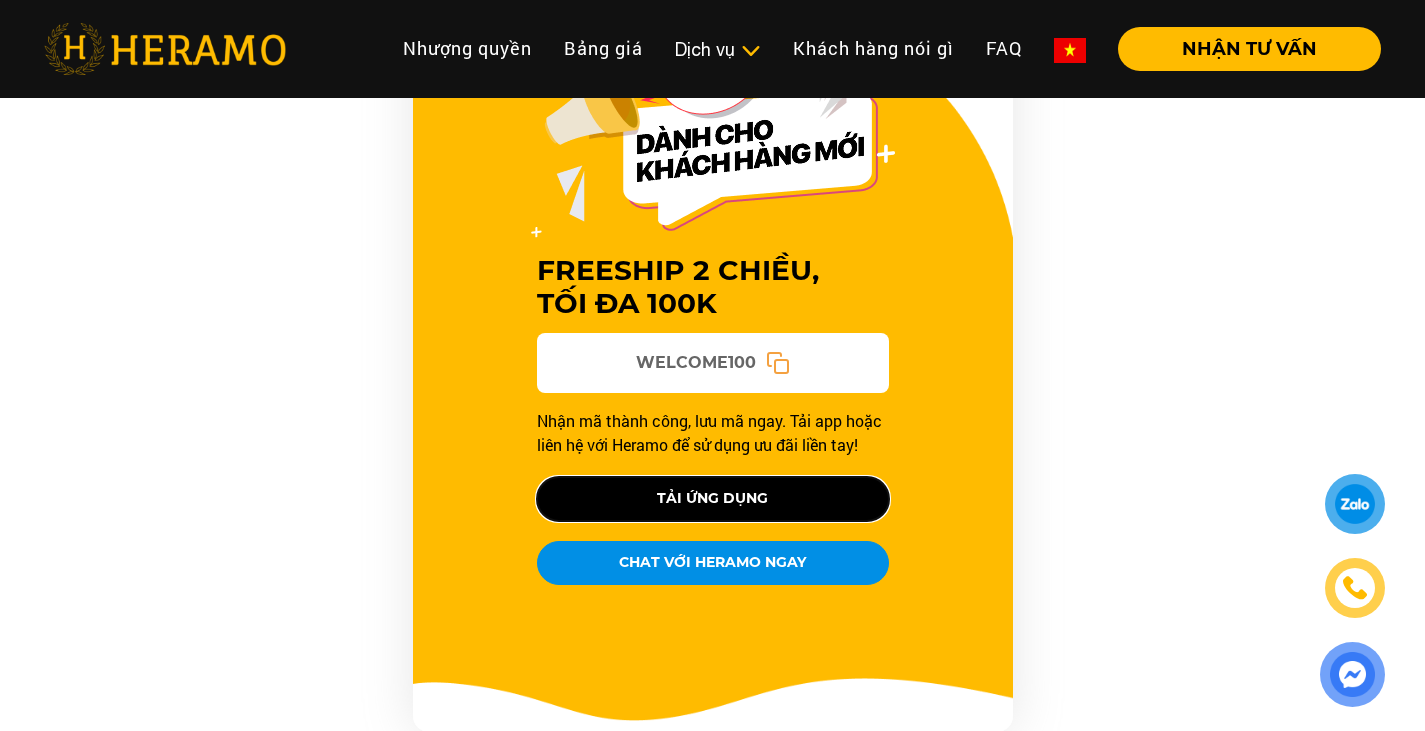click on "TẢI ỨNG DỤNG" at bounding box center (713, 499) 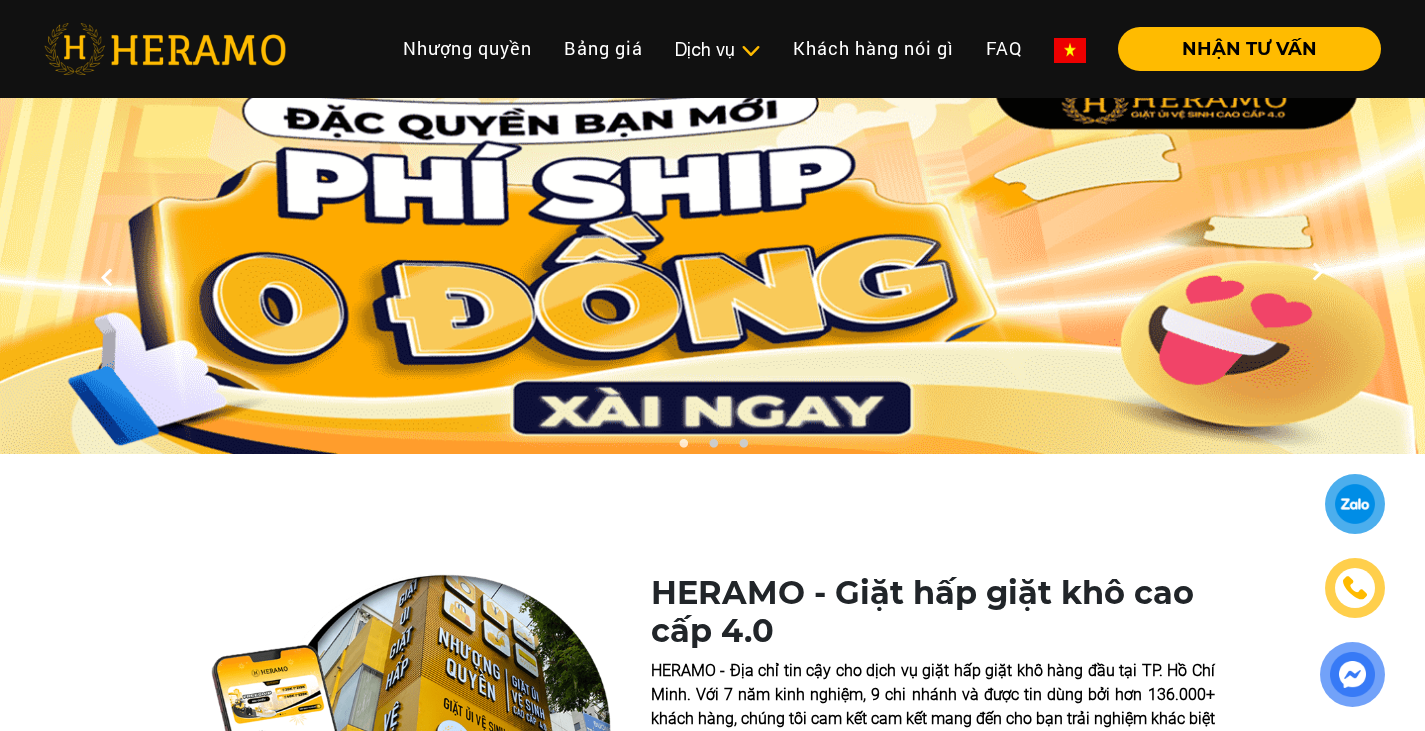 scroll, scrollTop: 0, scrollLeft: 0, axis: both 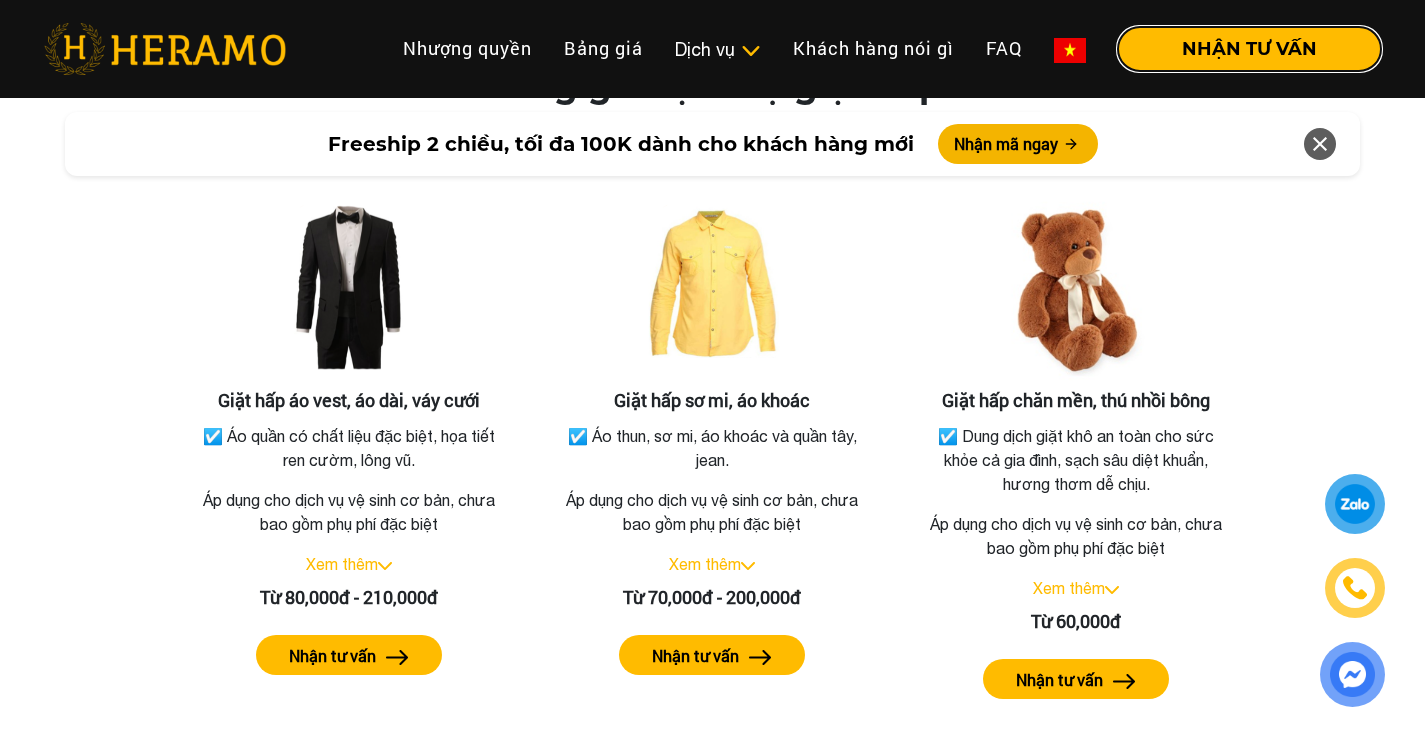 click on "NHẬN TƯ VẤN" at bounding box center (1249, 49) 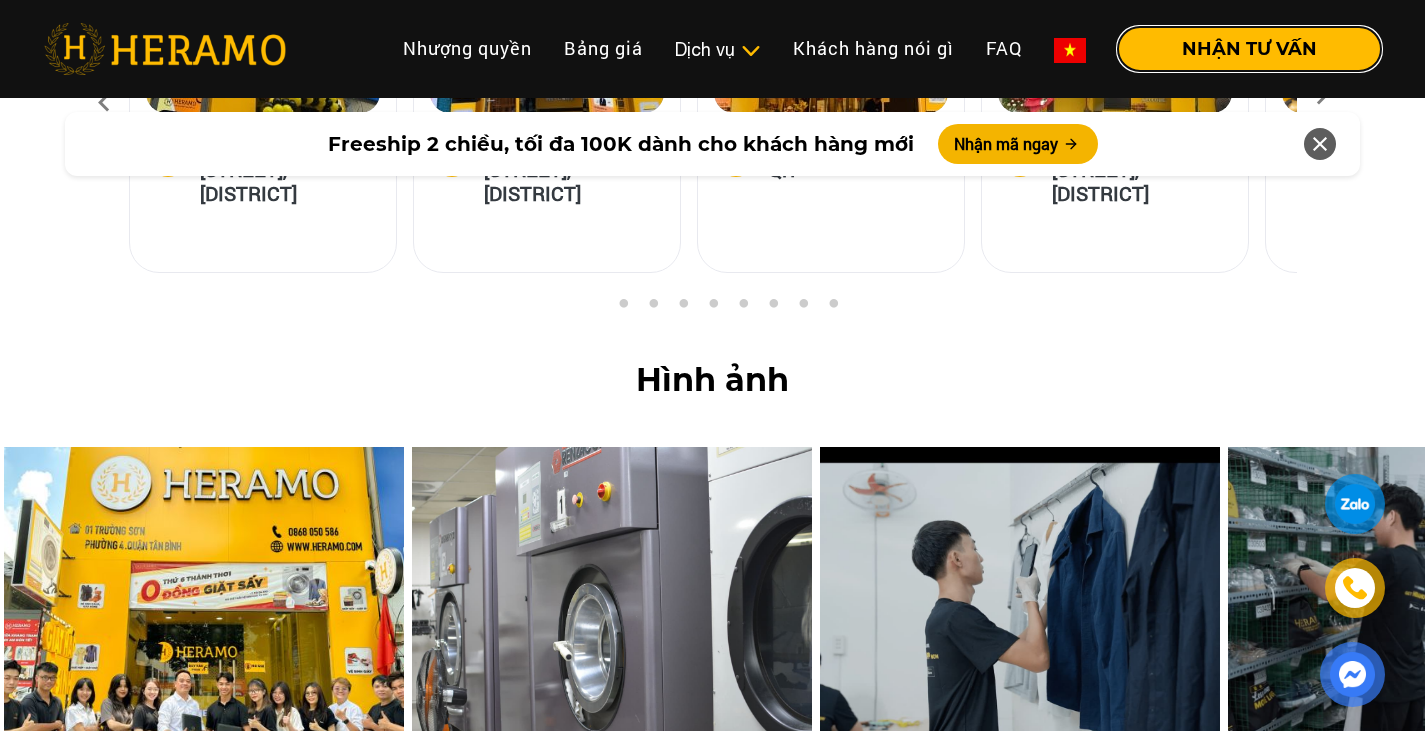 scroll, scrollTop: 7589, scrollLeft: 0, axis: vertical 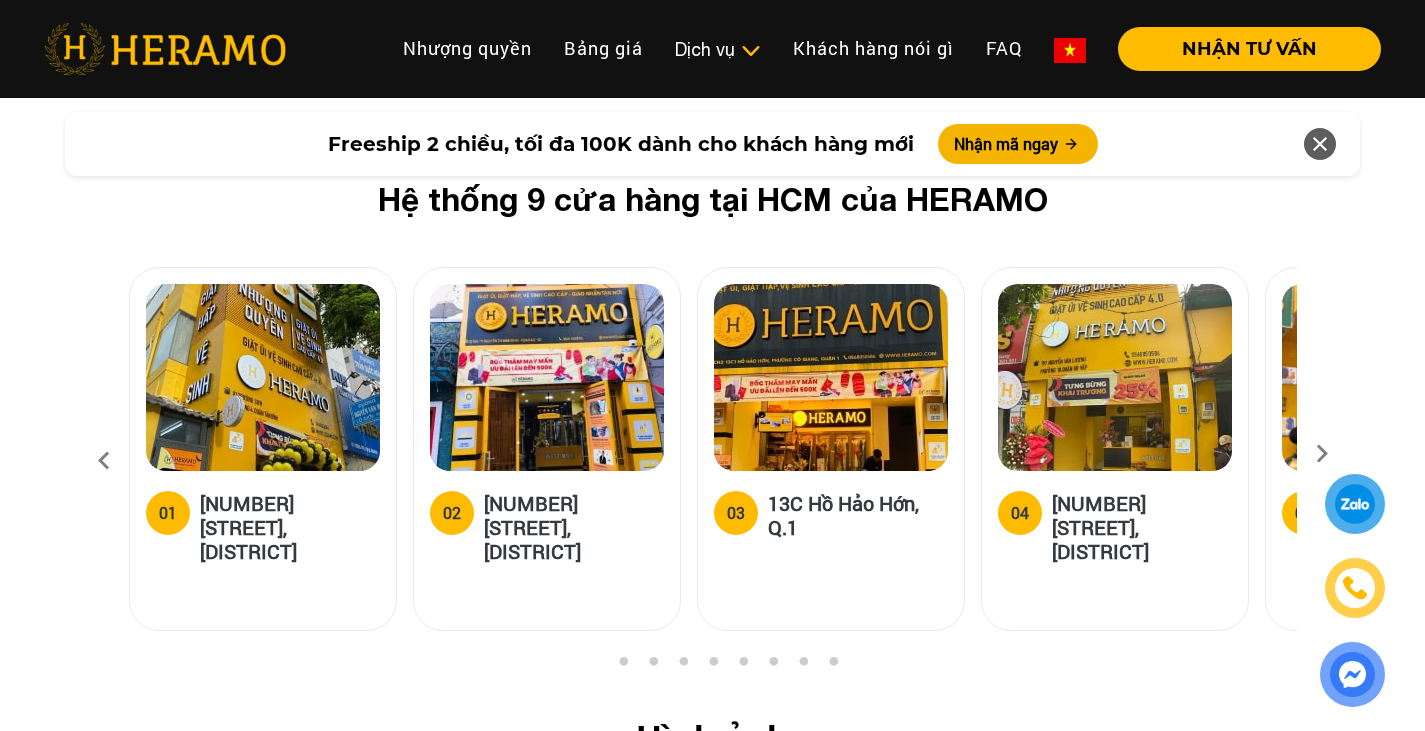 click at bounding box center (1322, 460) 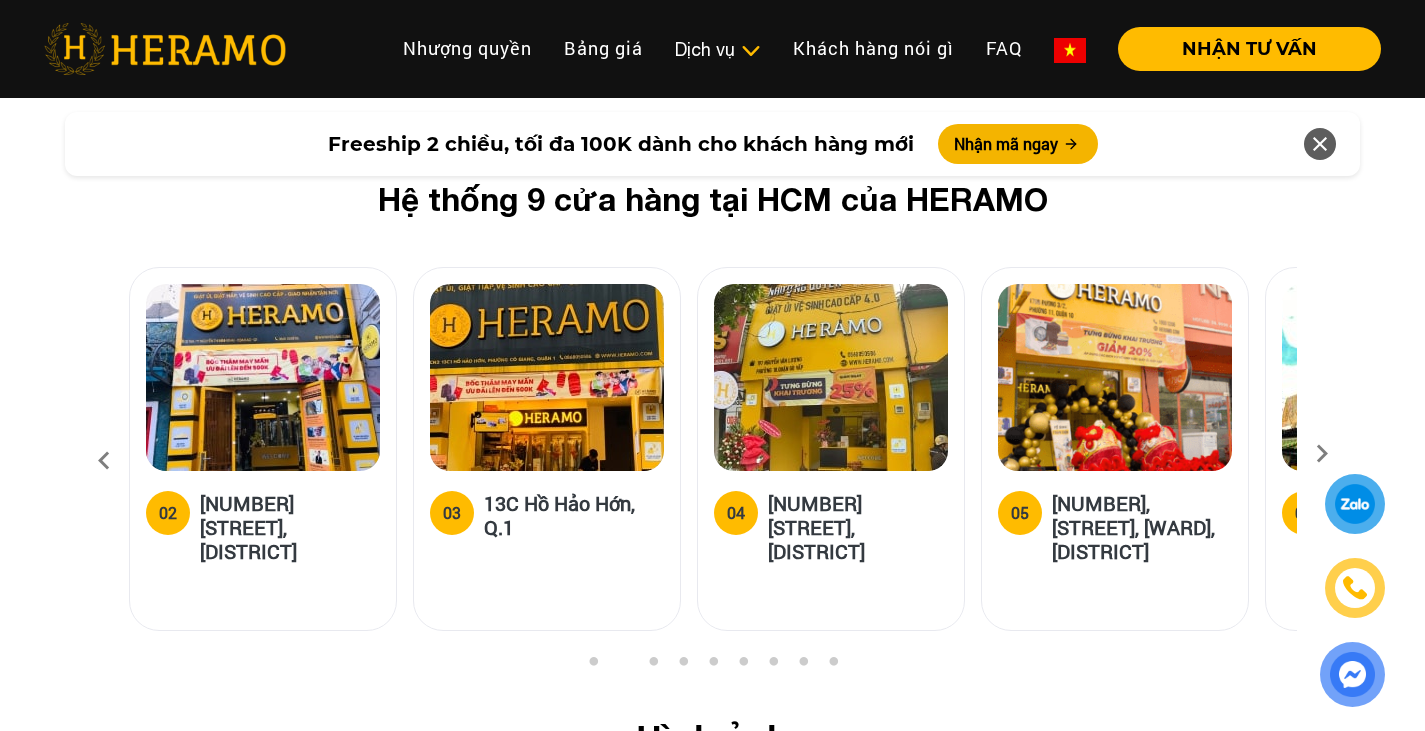 click at bounding box center (1322, 460) 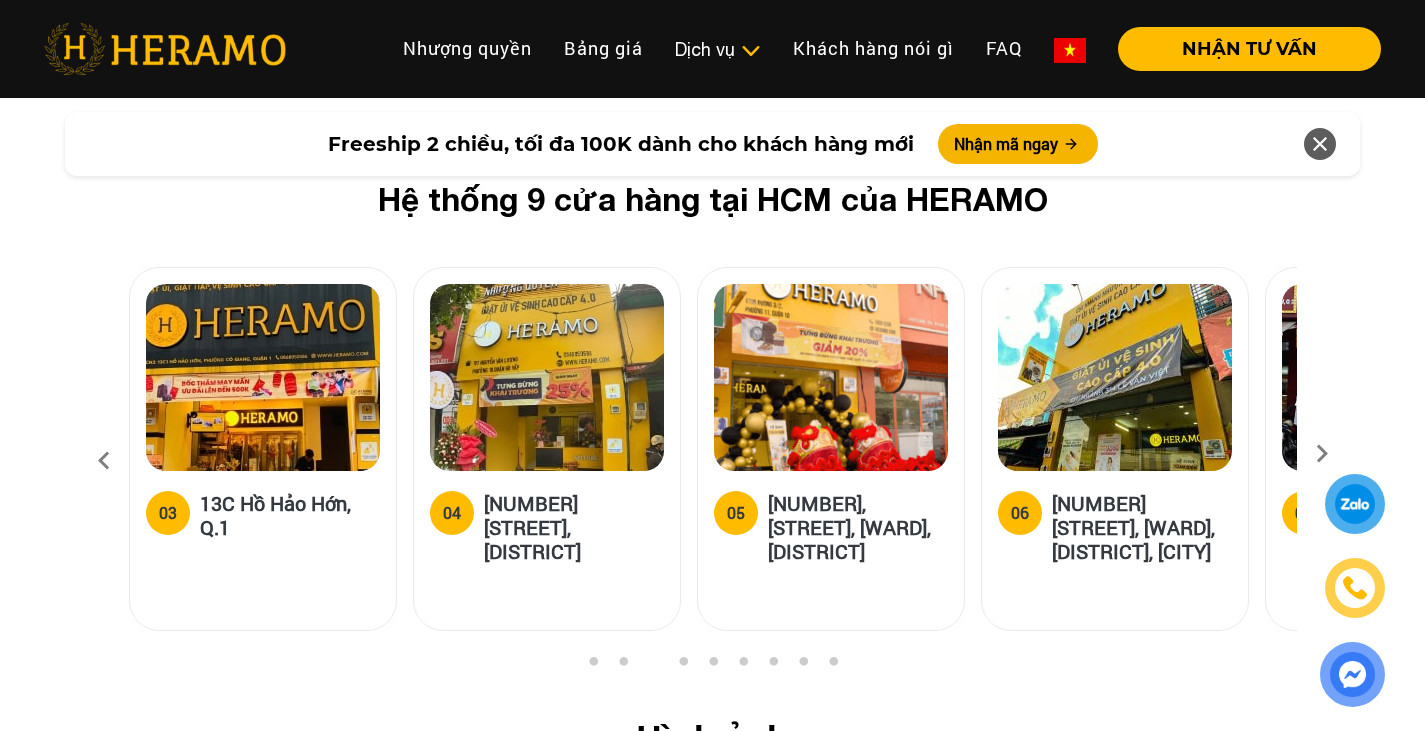 click at bounding box center (1322, 460) 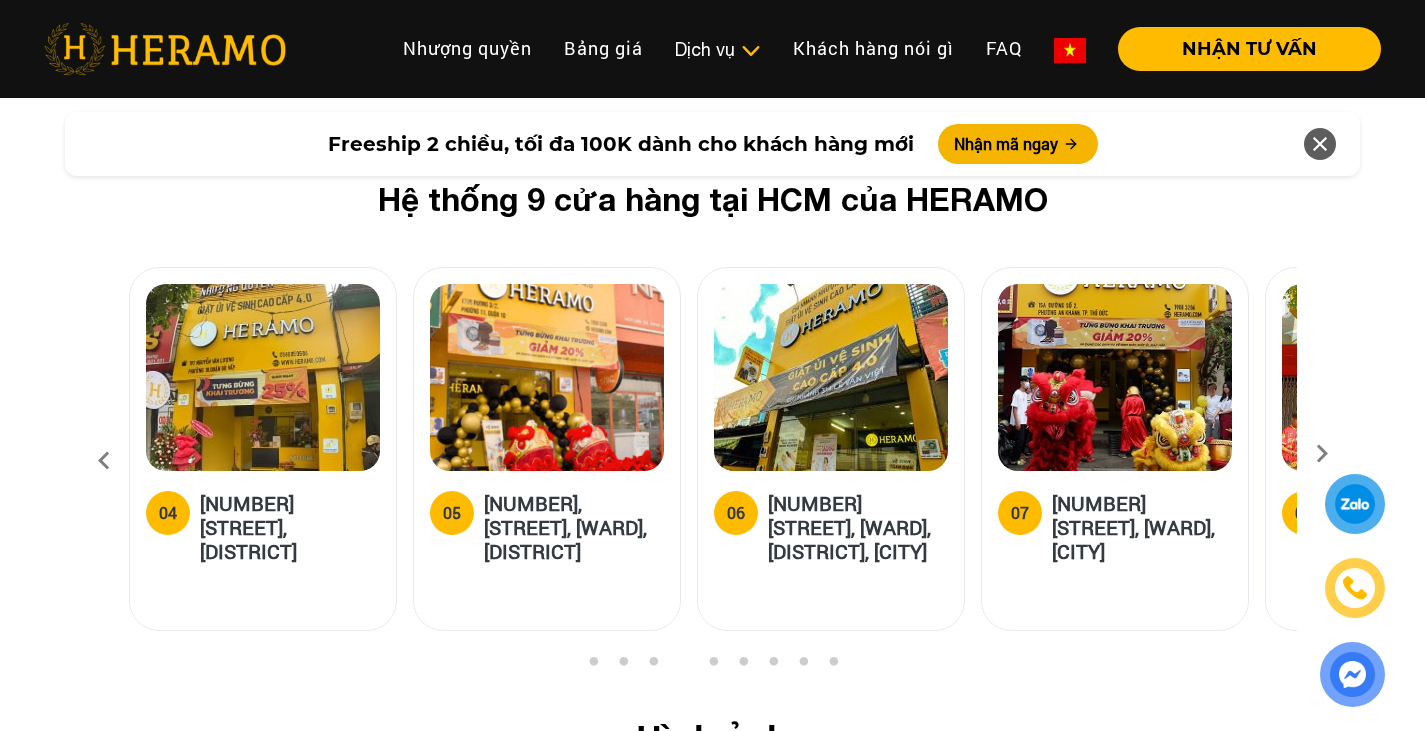 click at bounding box center (1322, 460) 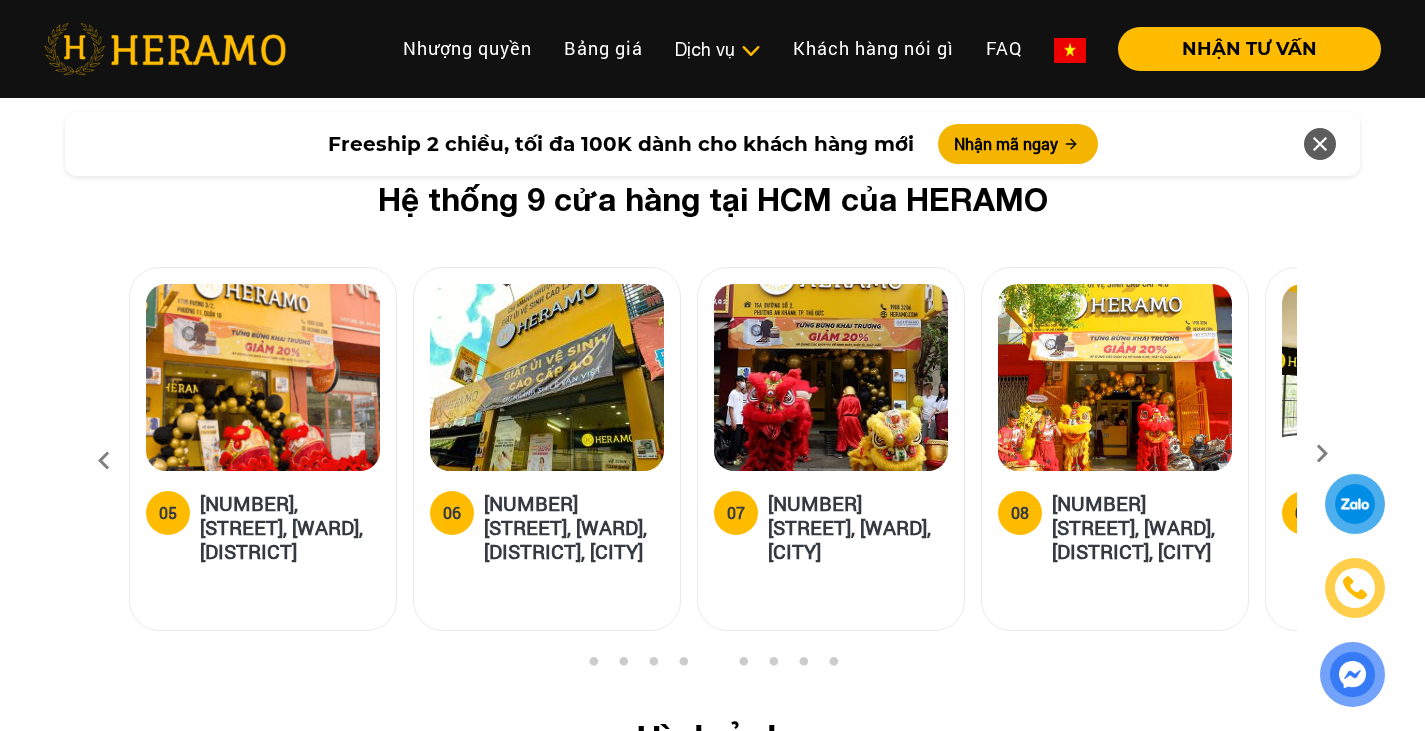 click at bounding box center (1322, 460) 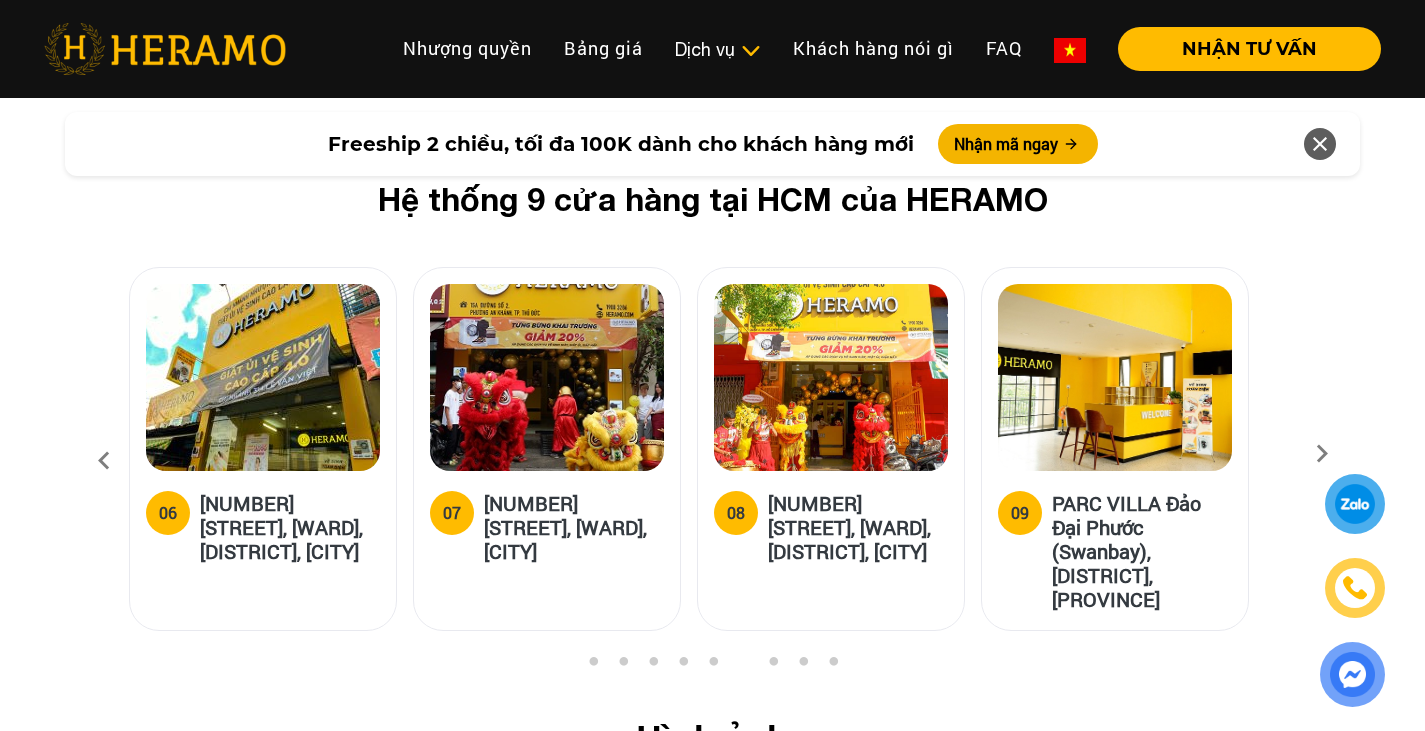 click at bounding box center [1322, 460] 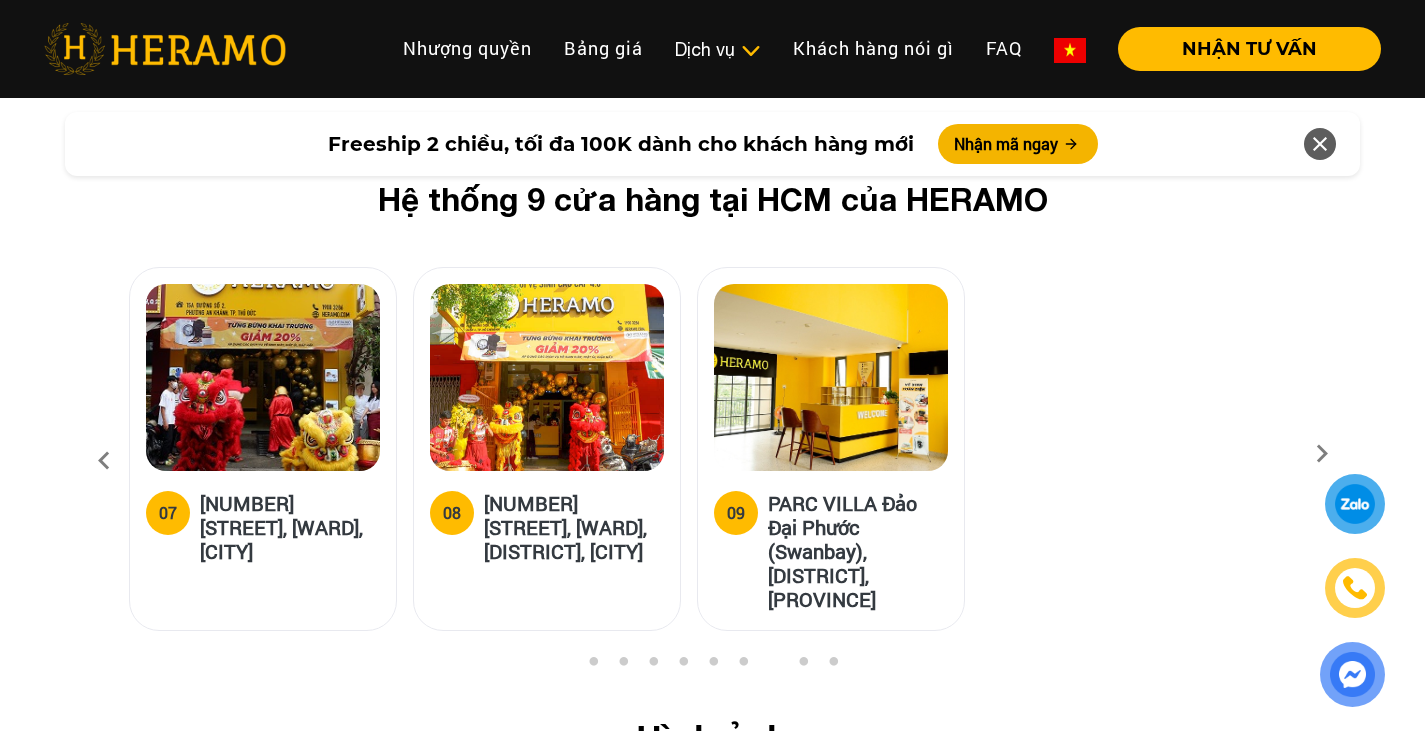 click at bounding box center [1322, 460] 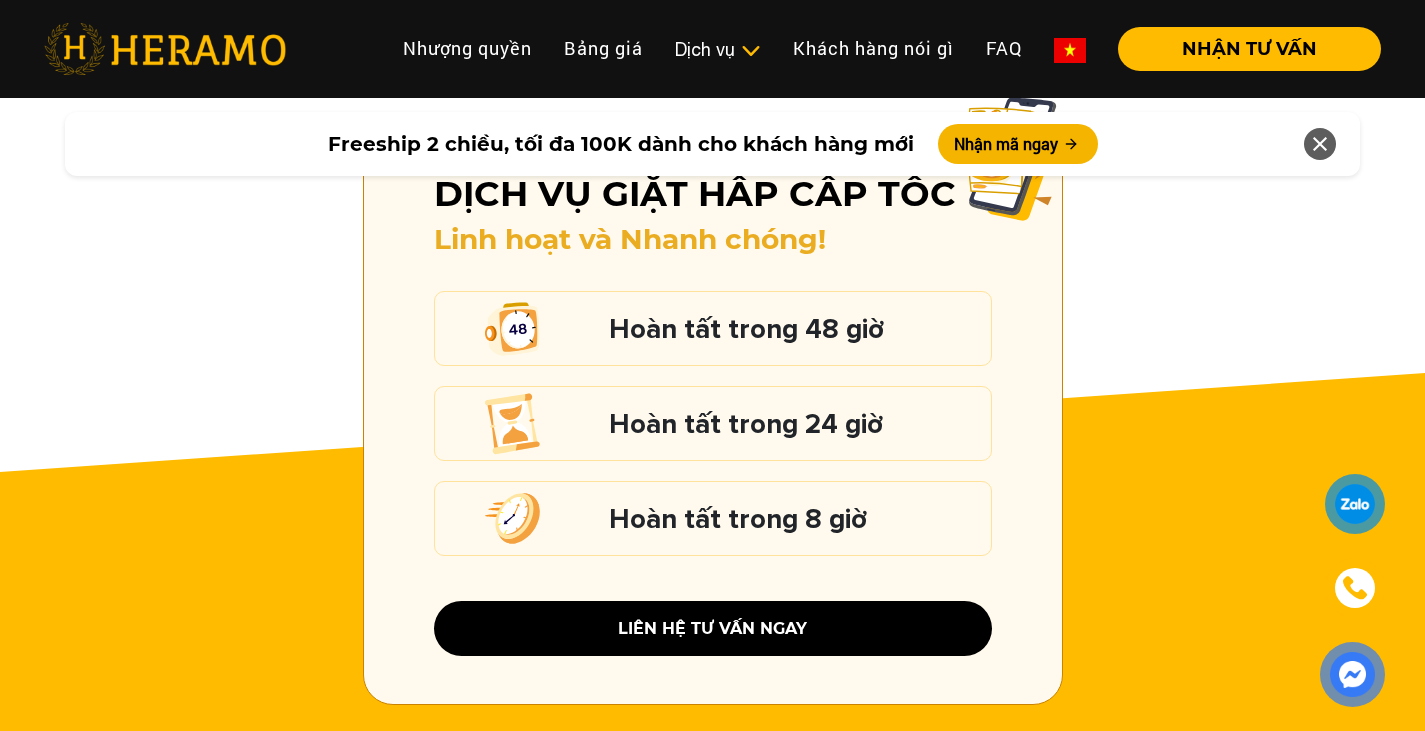 scroll, scrollTop: 2789, scrollLeft: 0, axis: vertical 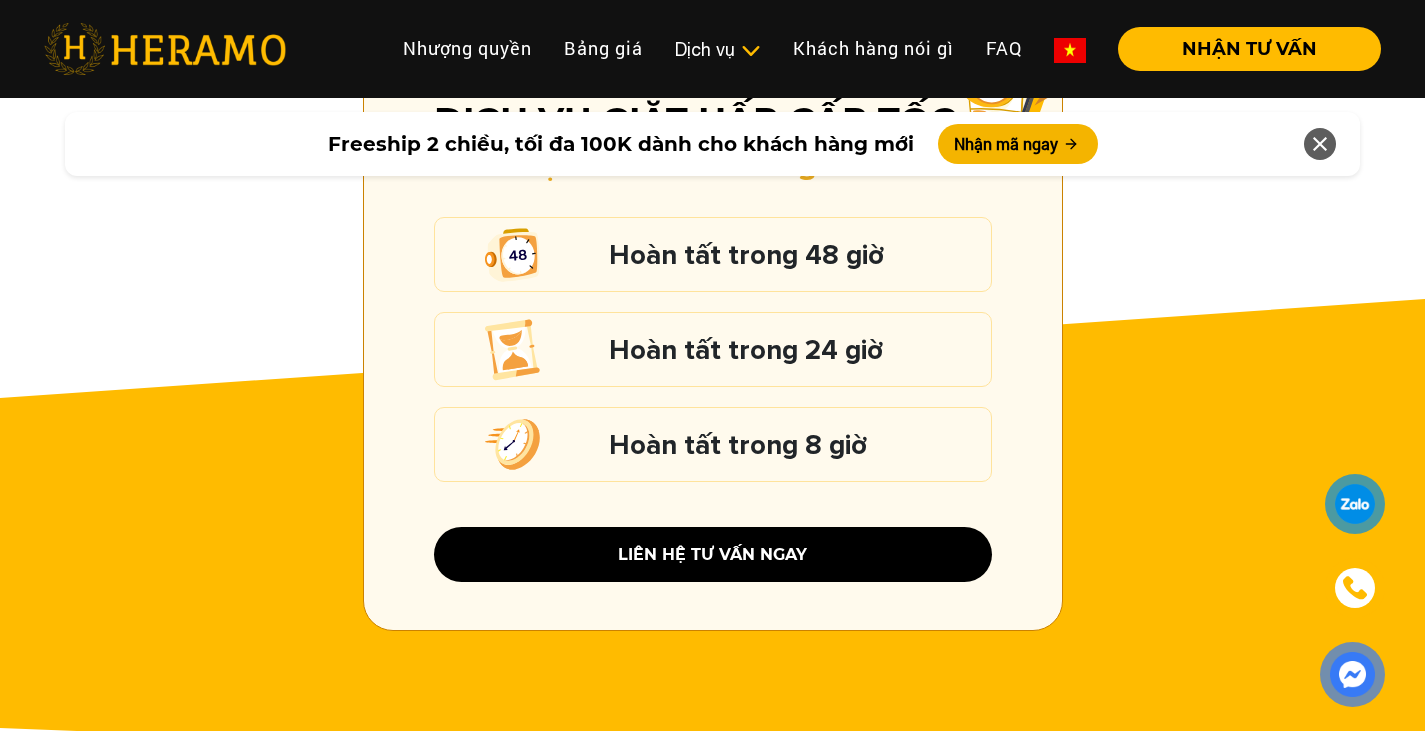 click on "Hoàn tất trong 8 giờ" at bounding box center (713, 444) 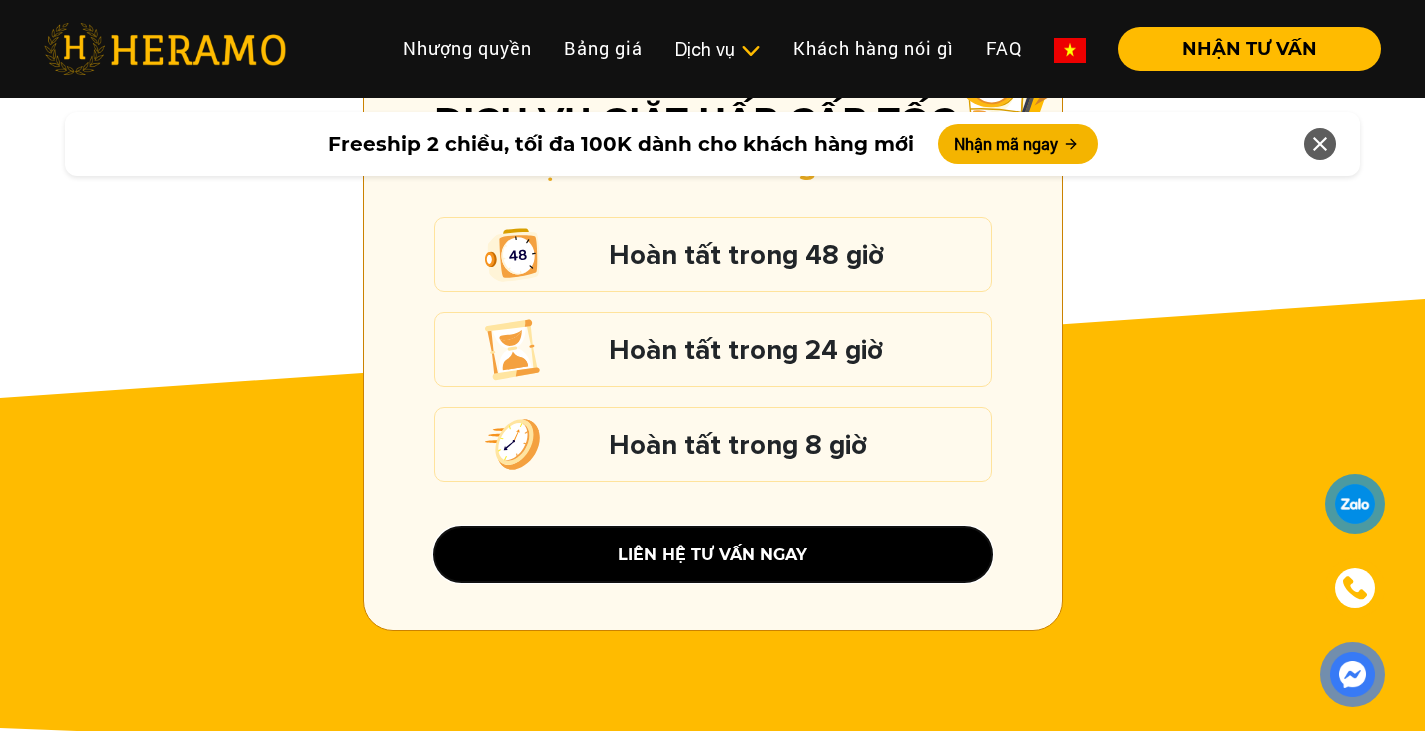 click on "liên hệ tư vấn ngay" at bounding box center (713, 554) 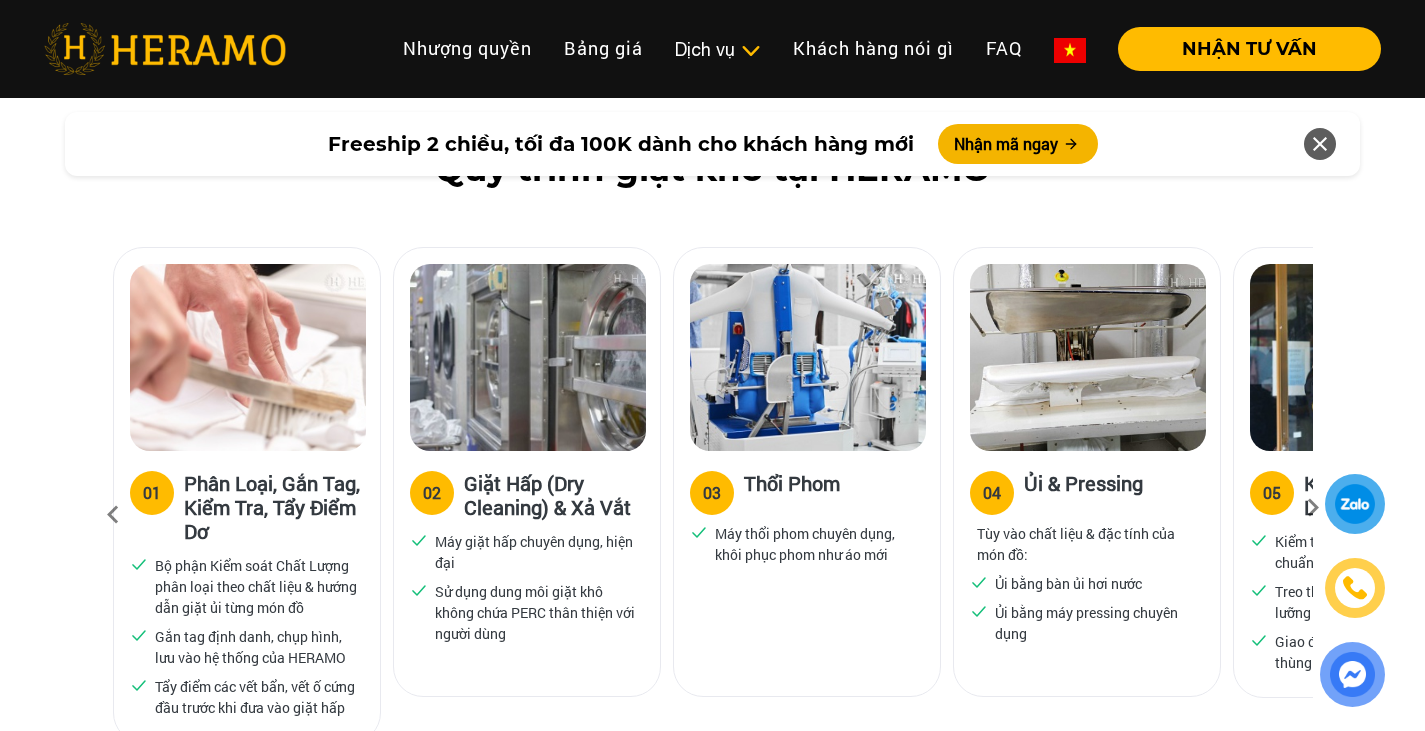 scroll, scrollTop: 889, scrollLeft: 0, axis: vertical 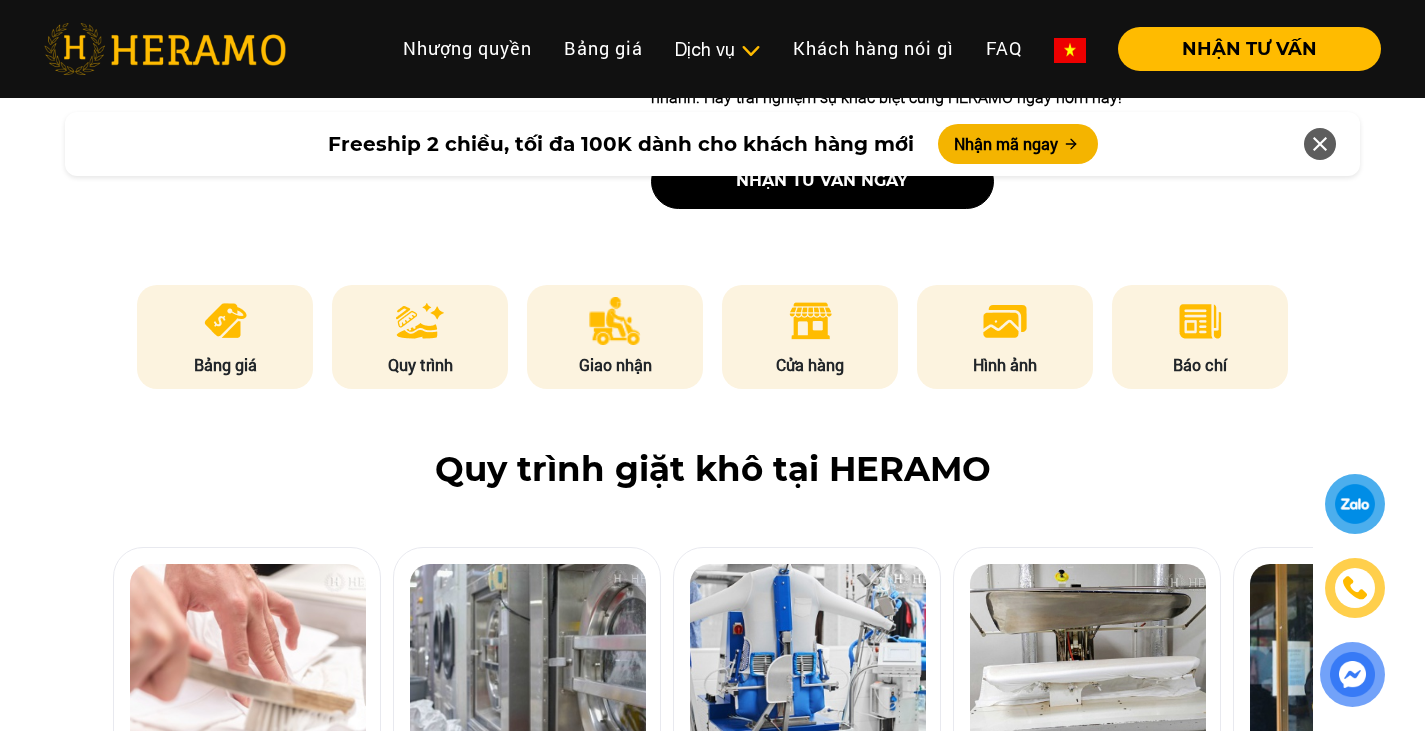 click at bounding box center [1355, 588] 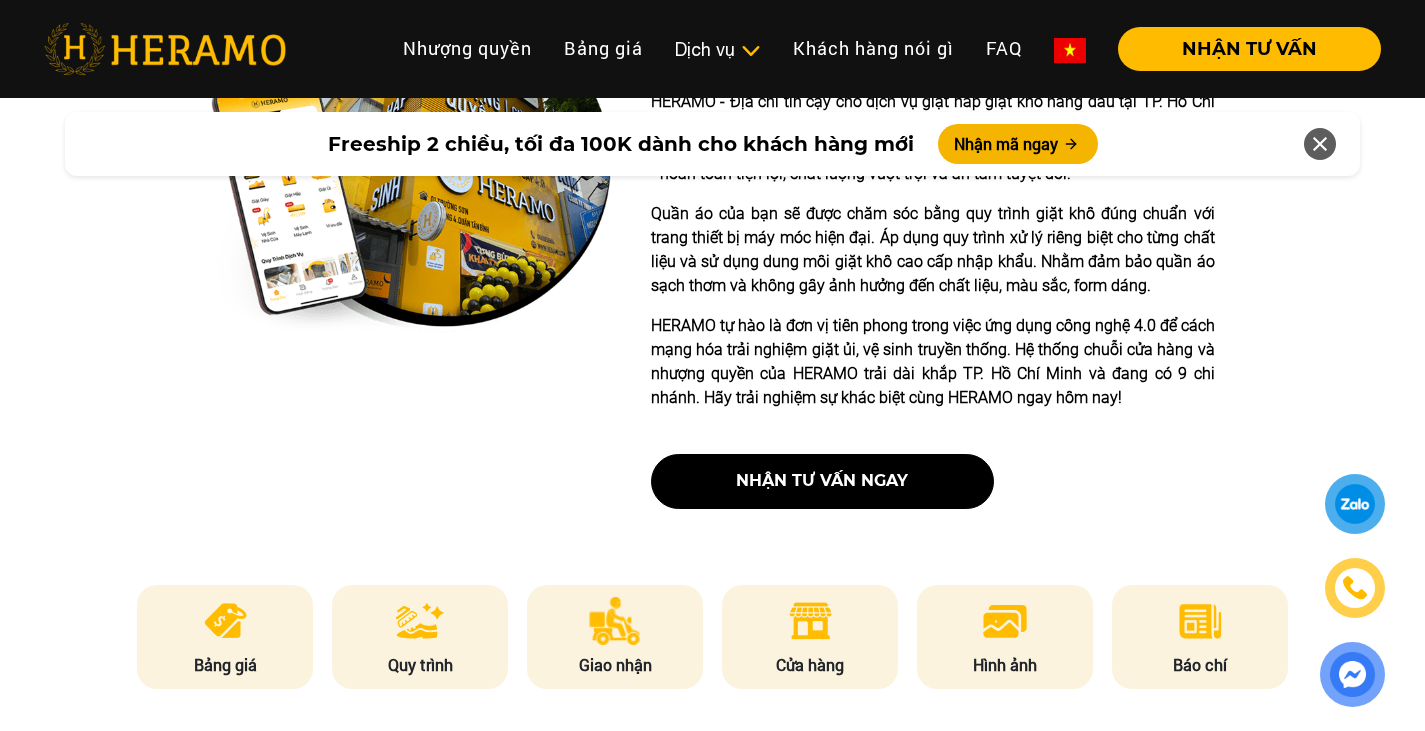 scroll, scrollTop: 889, scrollLeft: 0, axis: vertical 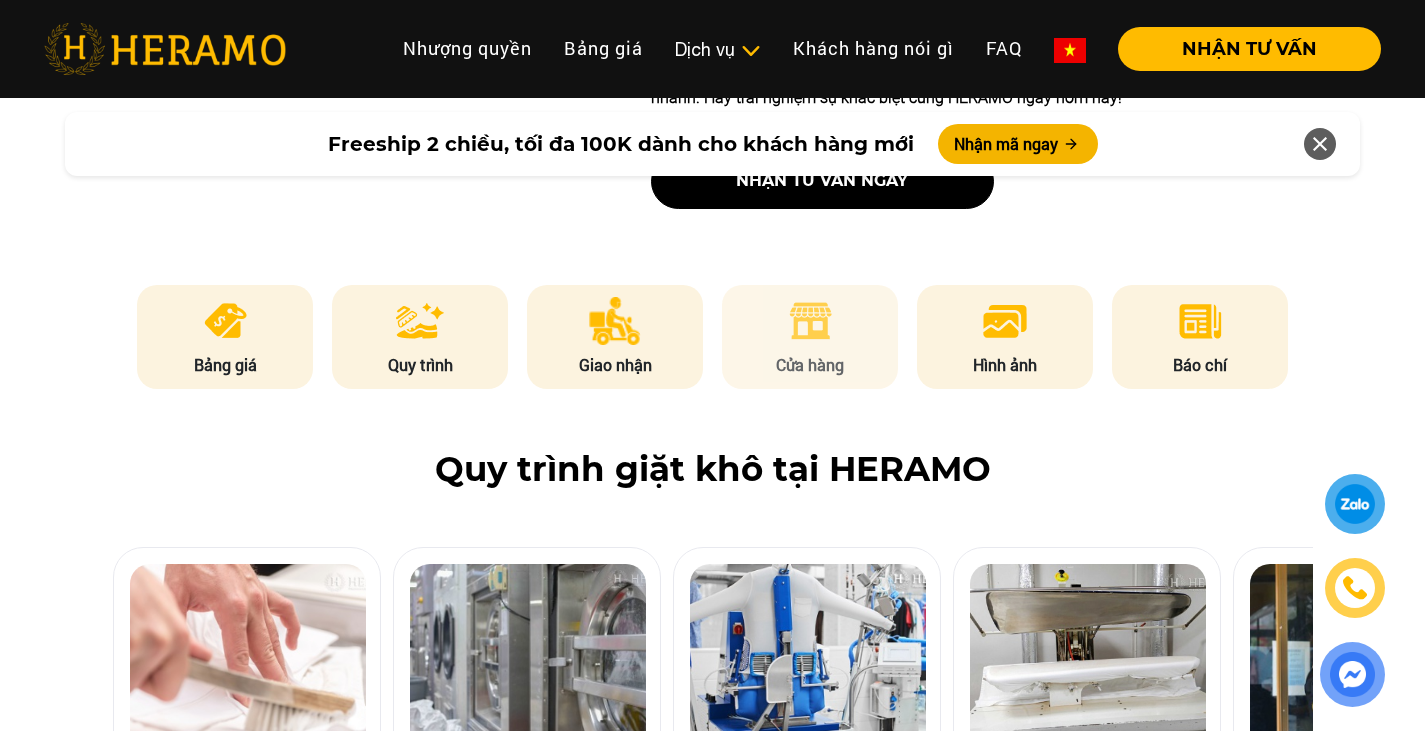 click on "Cửa hàng" at bounding box center [810, 365] 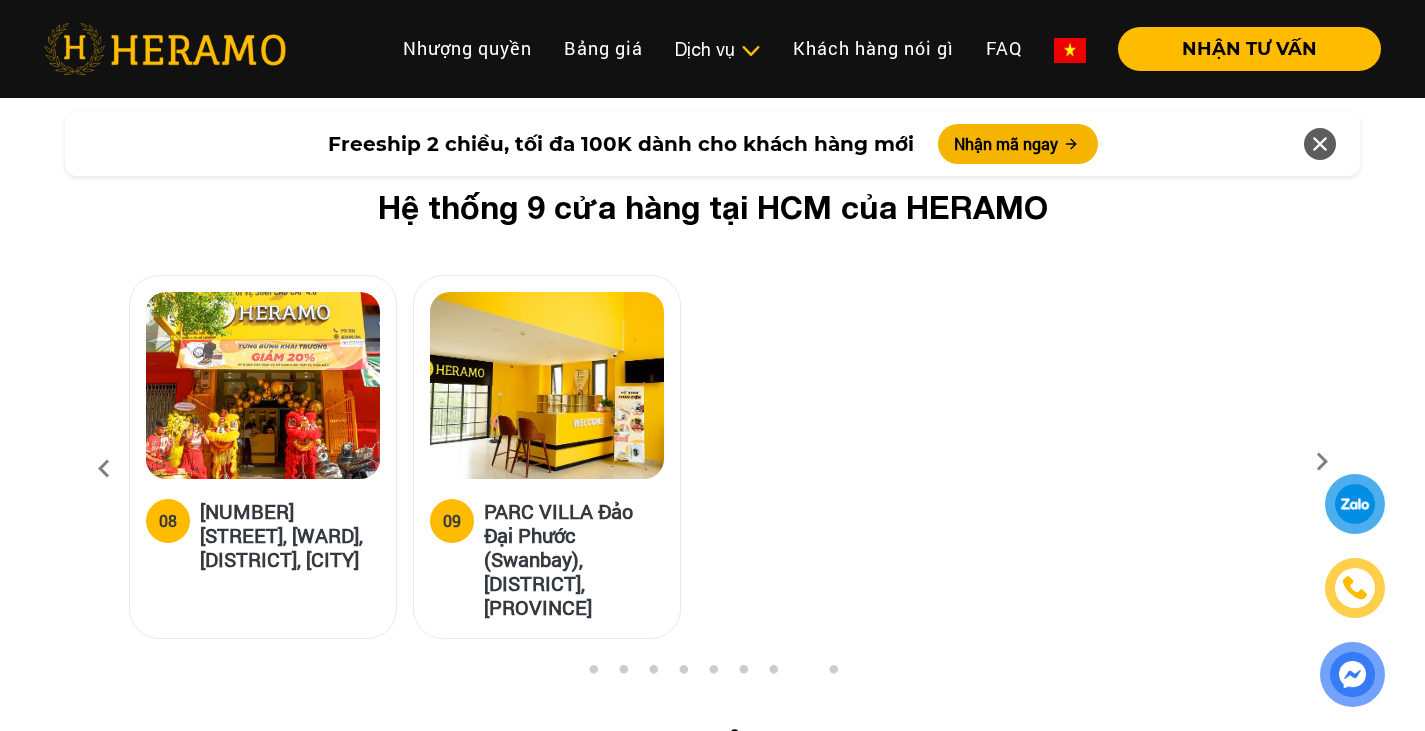 scroll, scrollTop: 7694, scrollLeft: 0, axis: vertical 